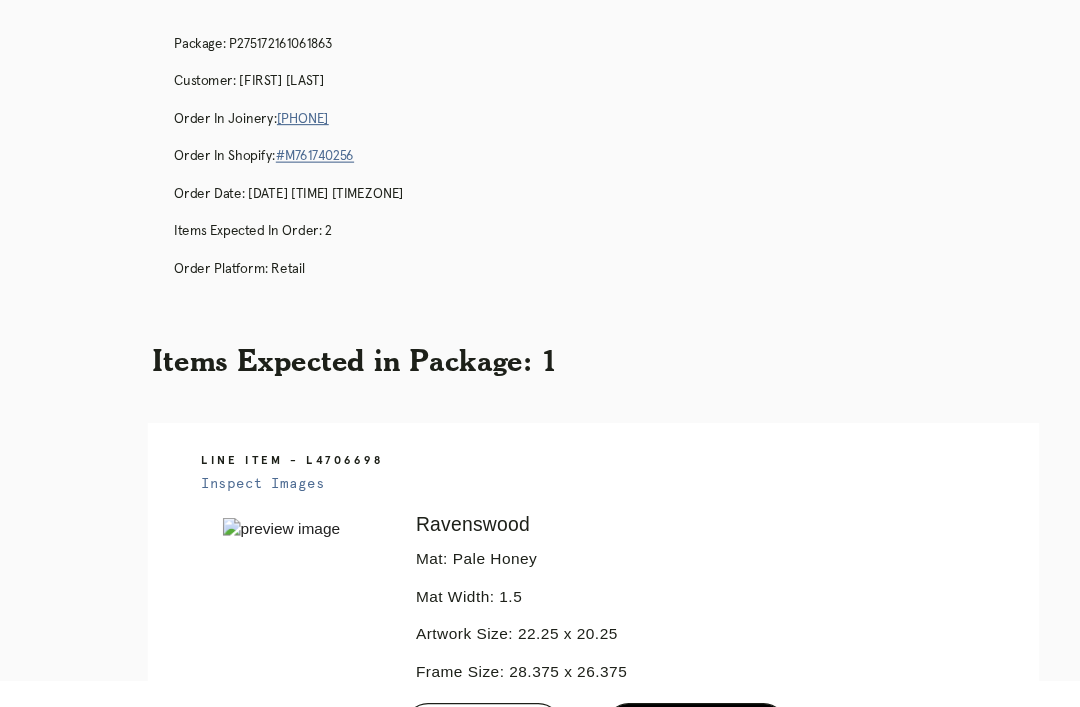 scroll, scrollTop: 93, scrollLeft: 0, axis: vertical 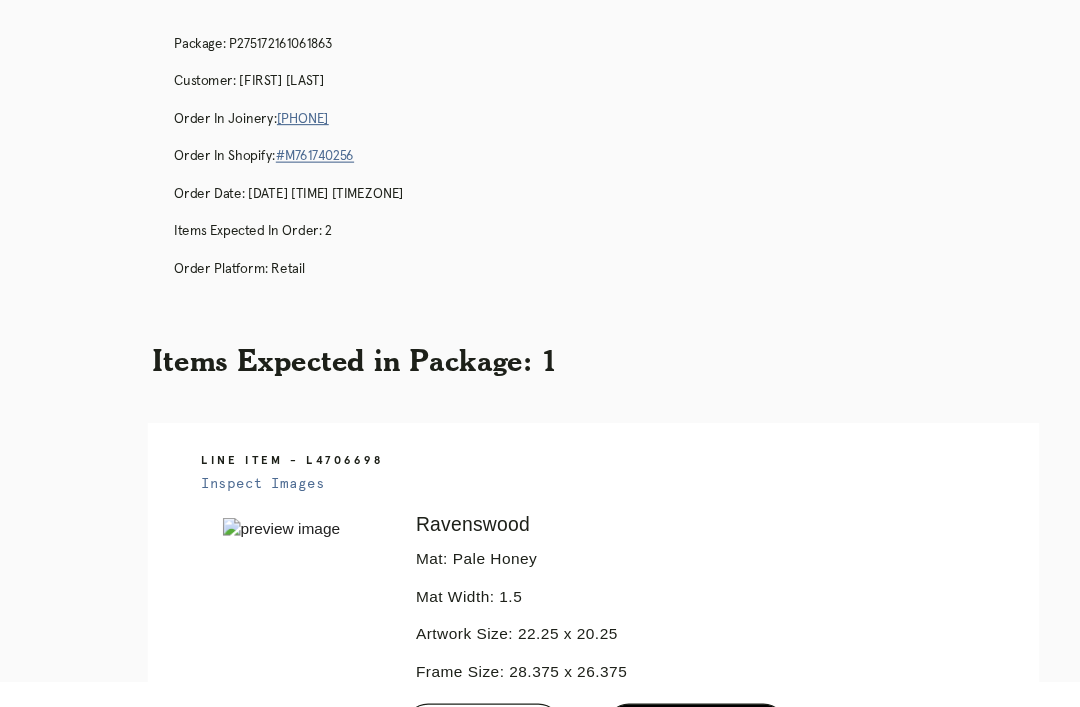 click on "menu
Orders
Receiving
Logged in as:   angela.dizon@framebridge.com   Park Slope
Logout" at bounding box center (540, 673) 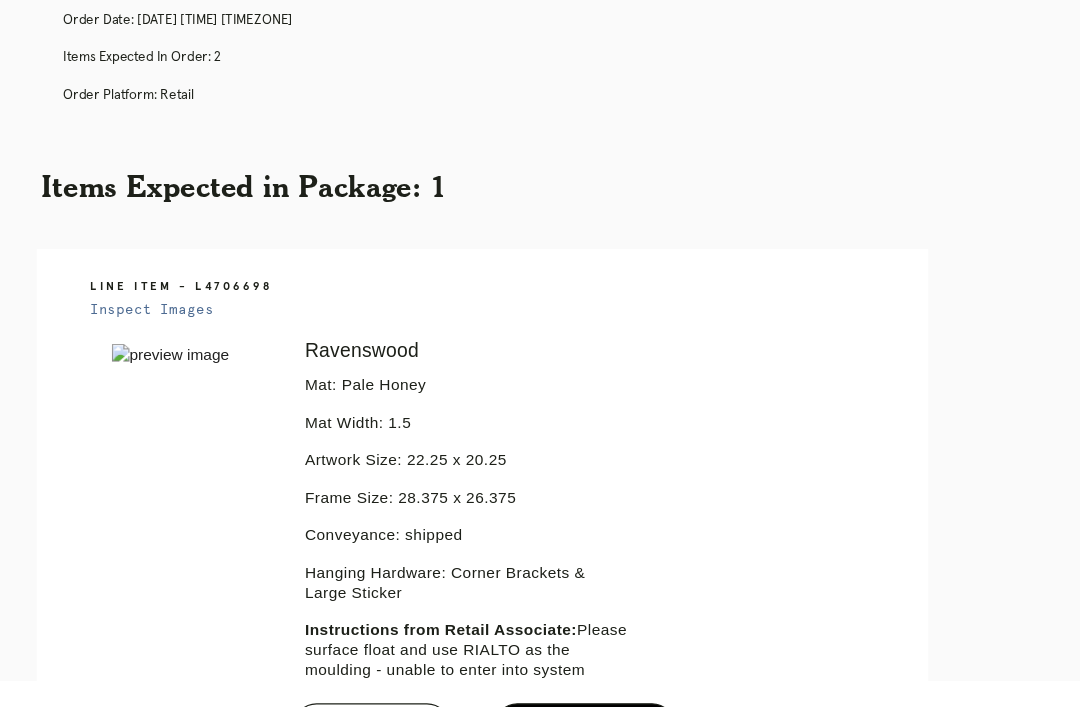 scroll, scrollTop: 252, scrollLeft: 0, axis: vertical 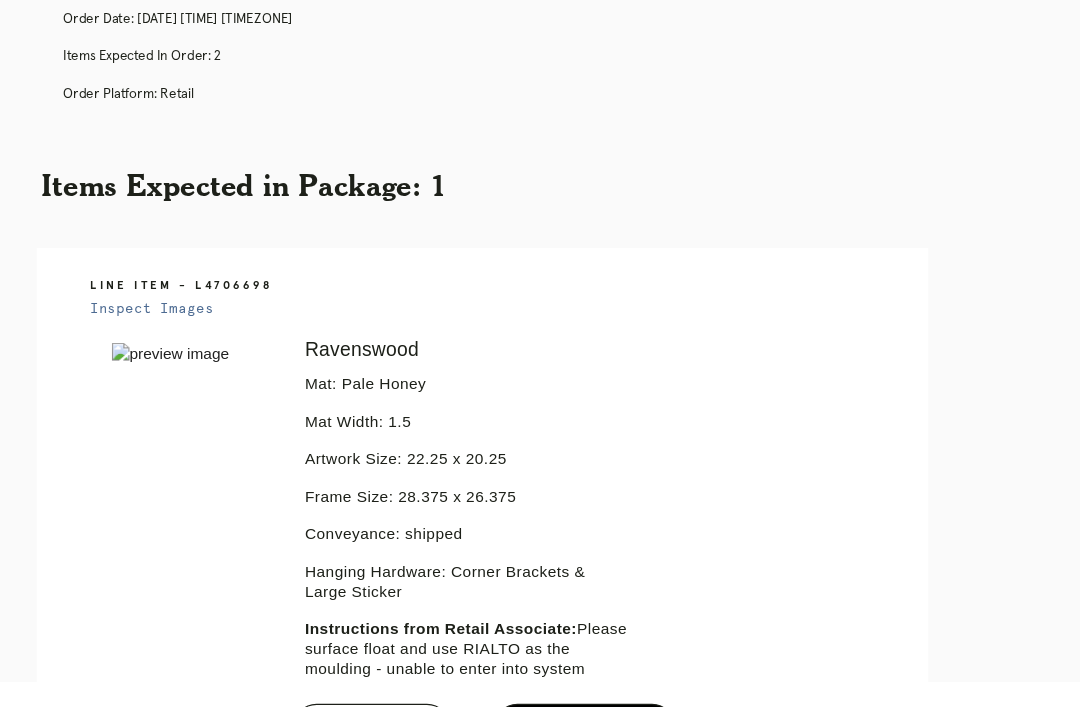 click on "menu
Orders
Receiving
Logged in as:   angela.dizon@framebridge.com   Park Slope
Logout" at bounding box center (540, 673) 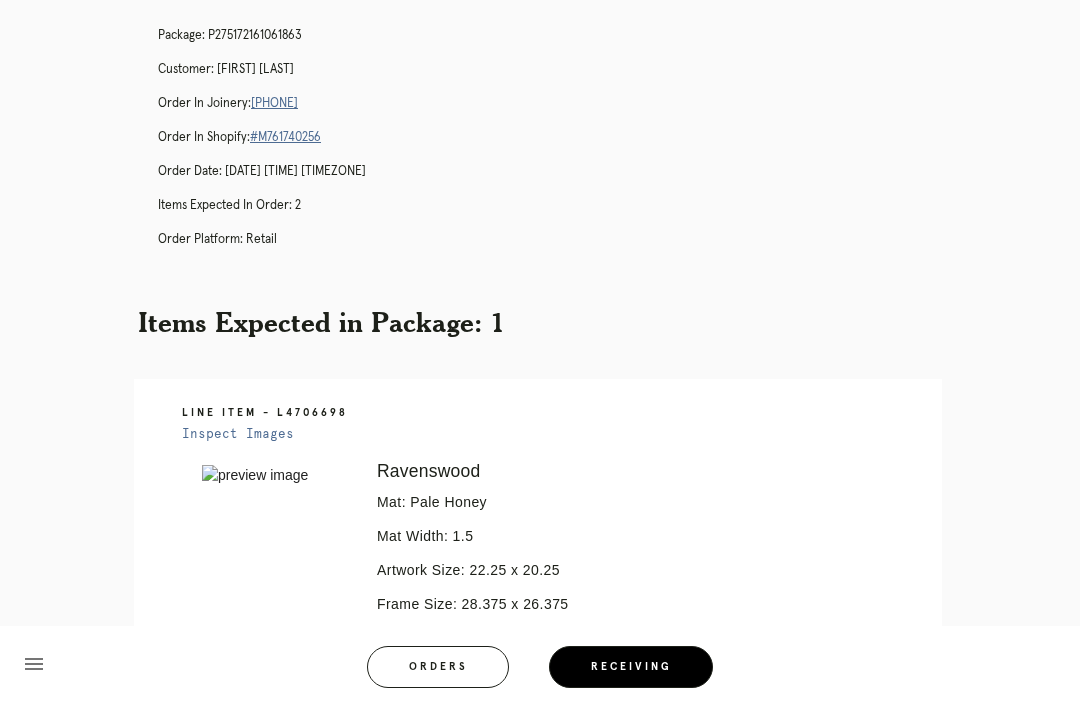 scroll, scrollTop: 0, scrollLeft: 0, axis: both 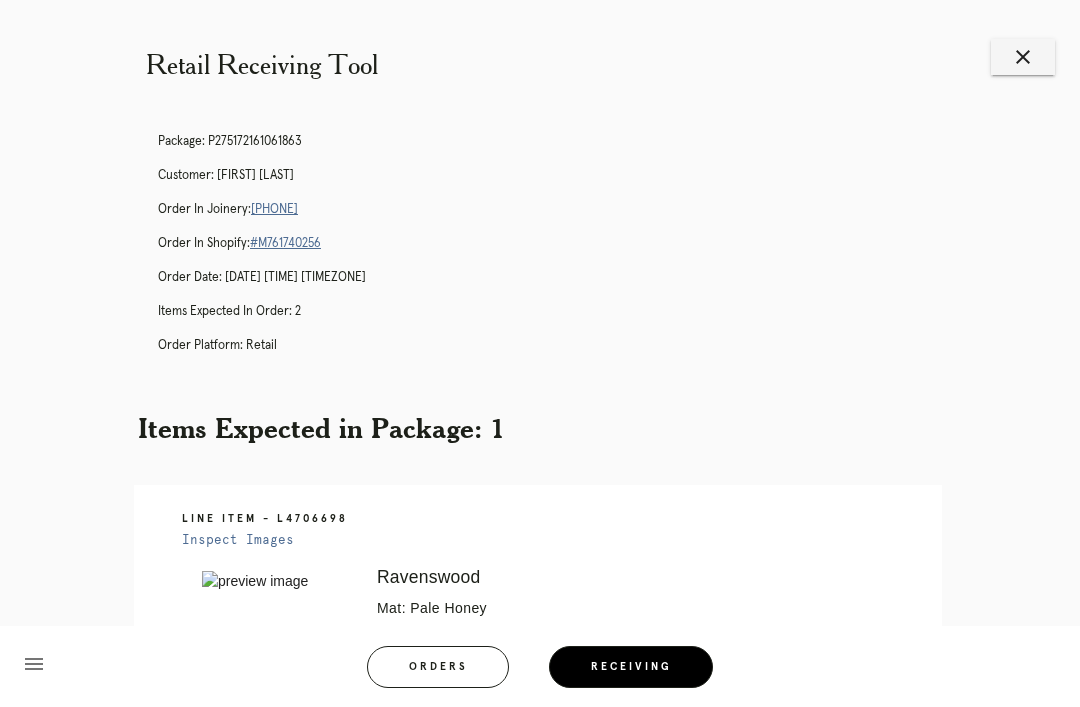 click on "close" at bounding box center [1023, 57] 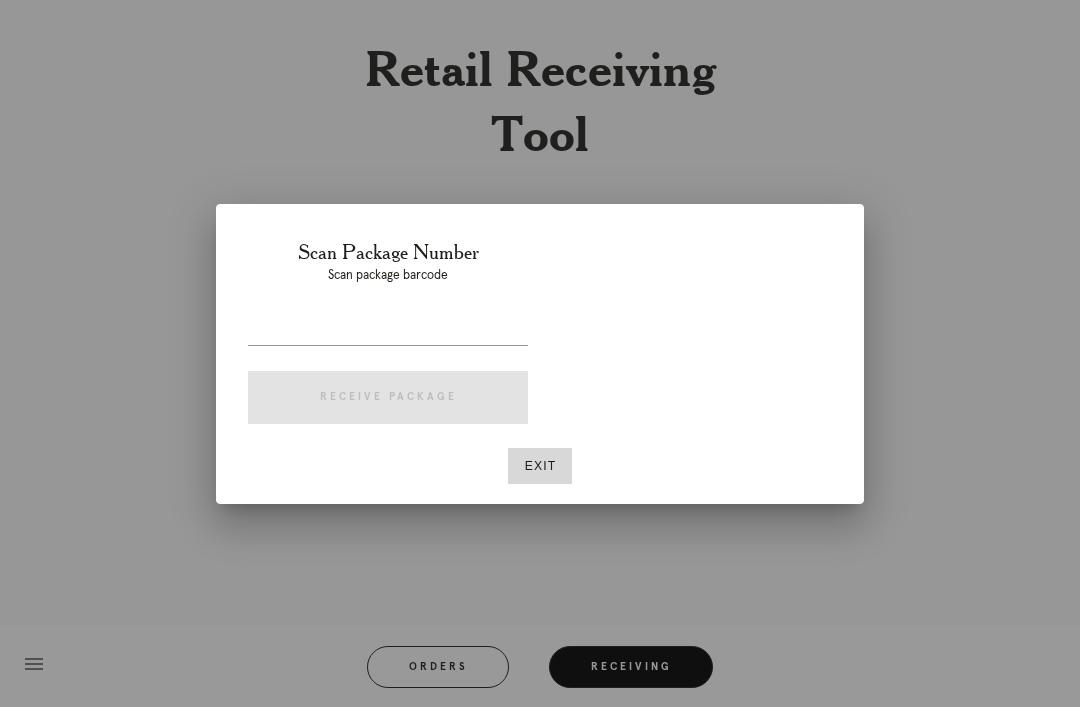 scroll, scrollTop: 0, scrollLeft: 0, axis: both 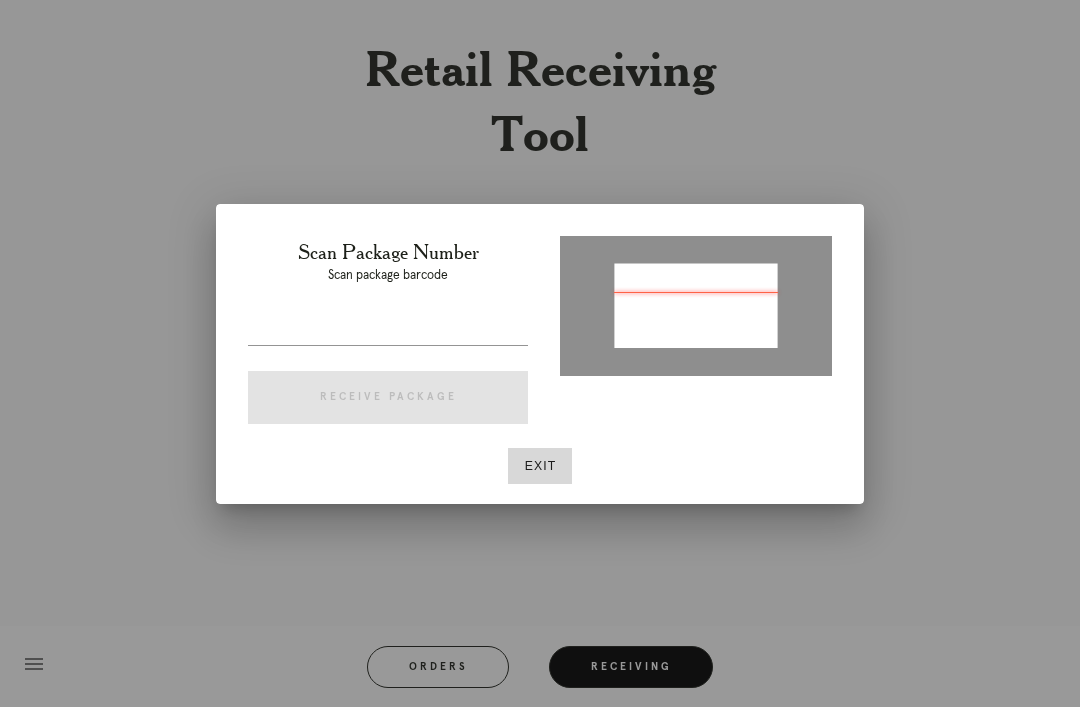type on "P726541685777469" 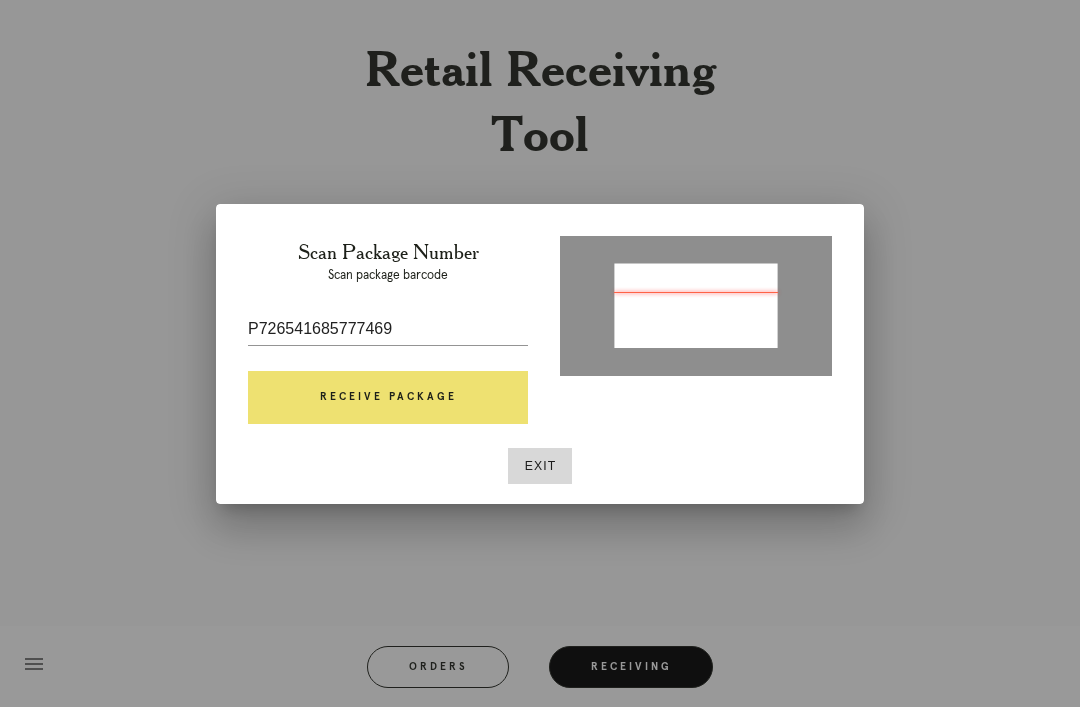 click on "Receive Package" at bounding box center (388, 398) 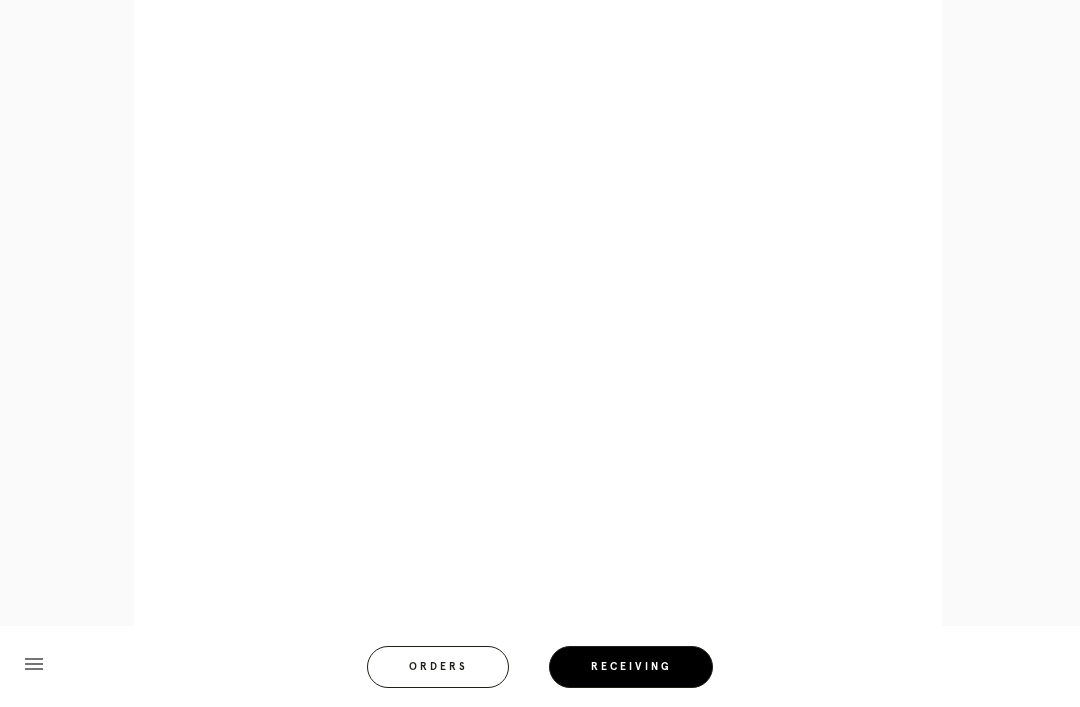 scroll, scrollTop: 1163, scrollLeft: 0, axis: vertical 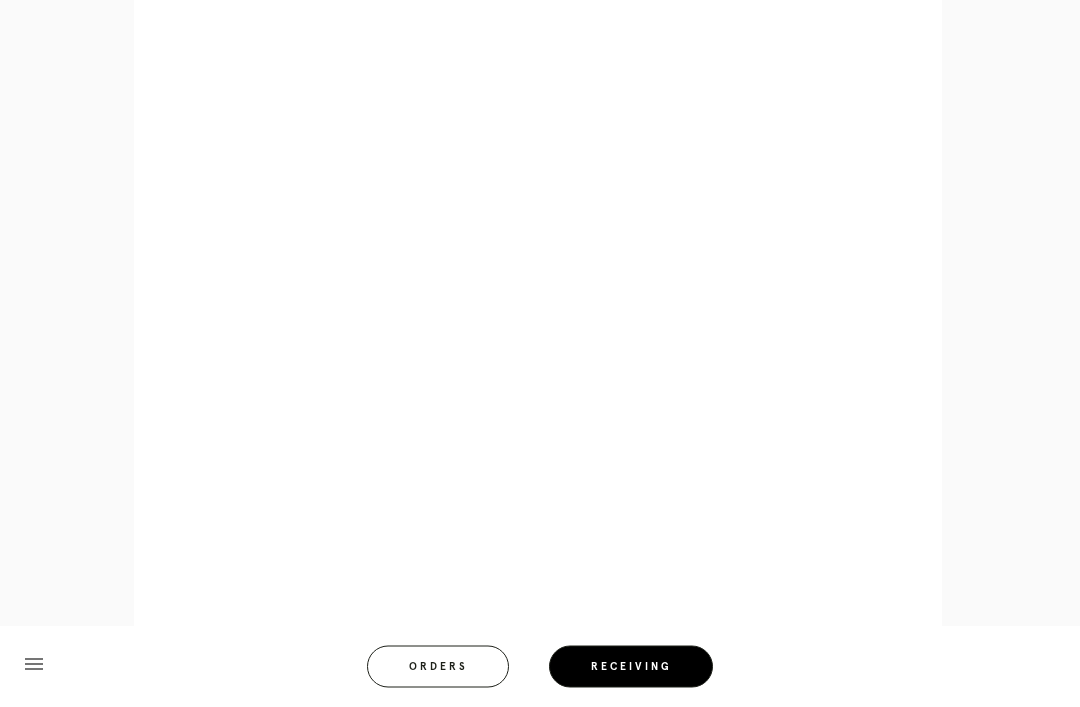 click on "Error retreiving frame spec #9777080
Irvine Slim
Mat: Fabric White
Mat Width: 3.0
Artwork Size:
14.75
x
19.75
Frame Size:
21.875
x
26.875
Conveyance: shipped
Hanging Hardware: Corner Brackets & Large Sticker
From Receiving:
t-hinge win mat" at bounding box center (556, 64) 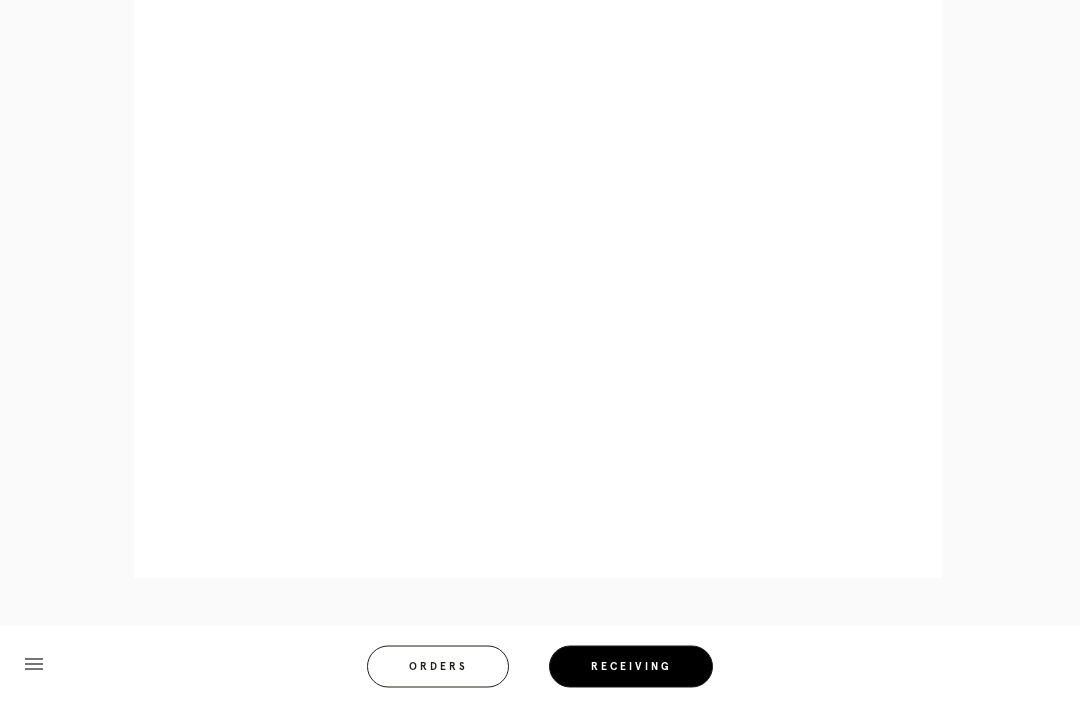 scroll, scrollTop: 892, scrollLeft: 0, axis: vertical 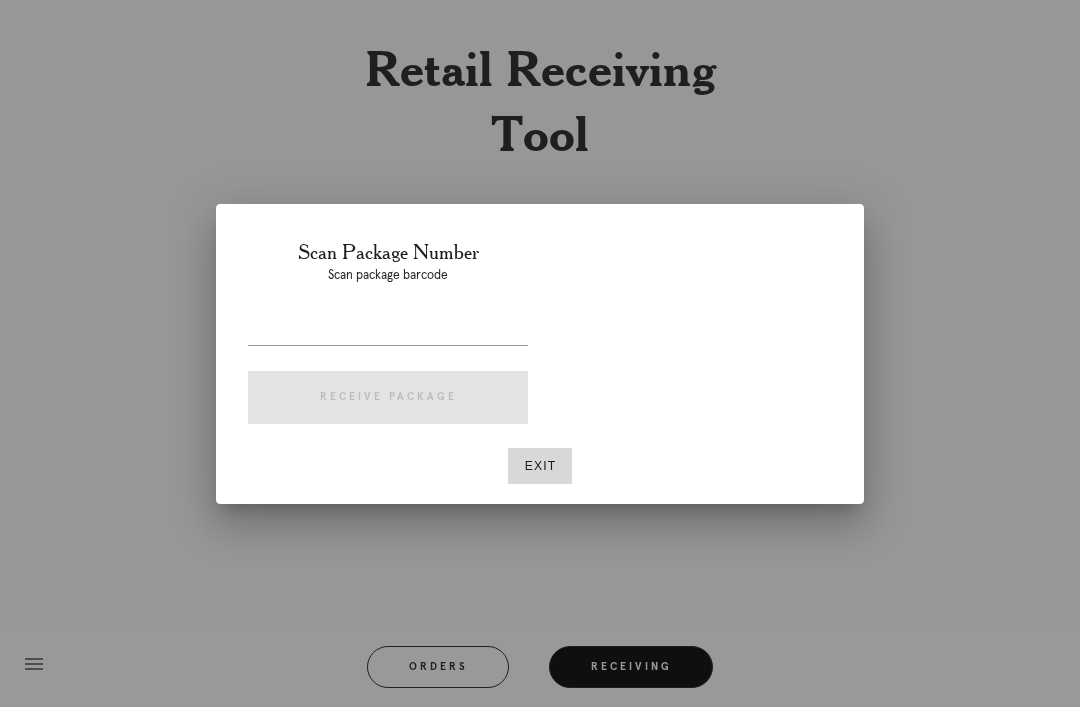 click on "Exit" at bounding box center [540, 466] 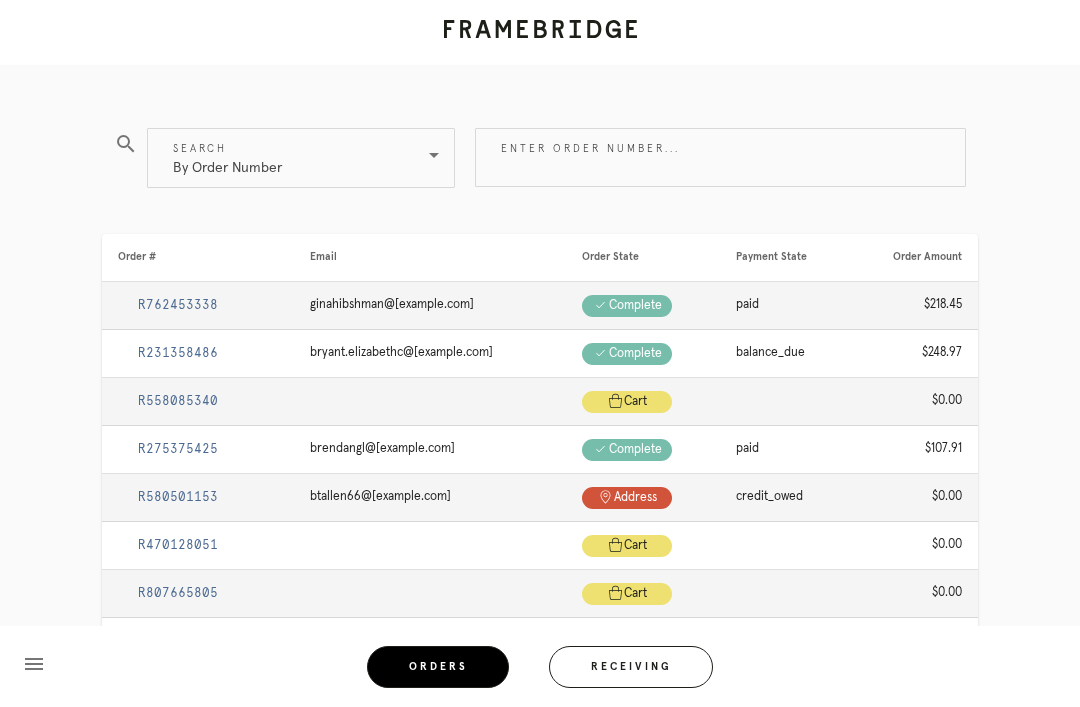 click on "Enter order number..." at bounding box center (720, 157) 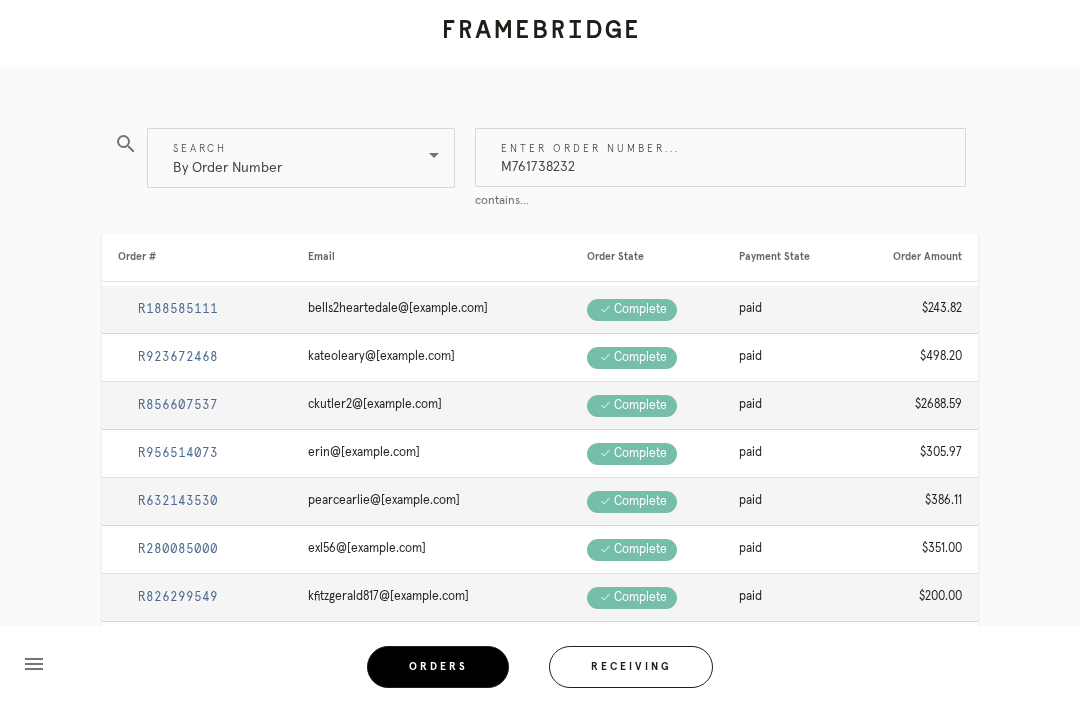 type on "M761738232" 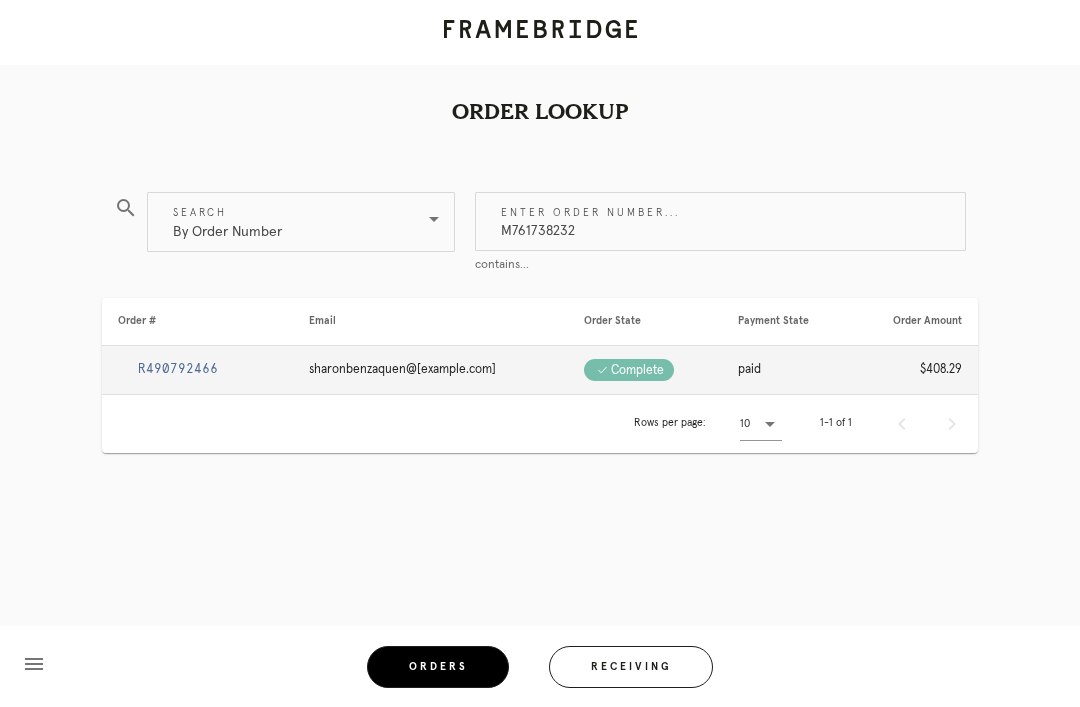 click on "R490792466" at bounding box center [178, 369] 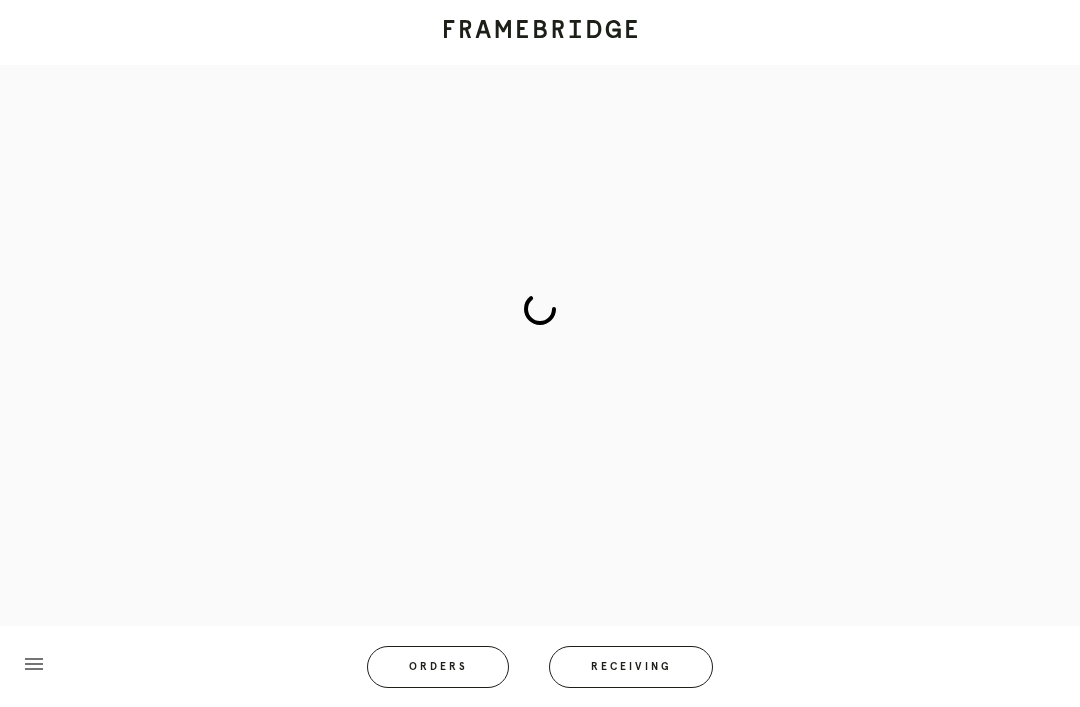 click at bounding box center [540, 309] 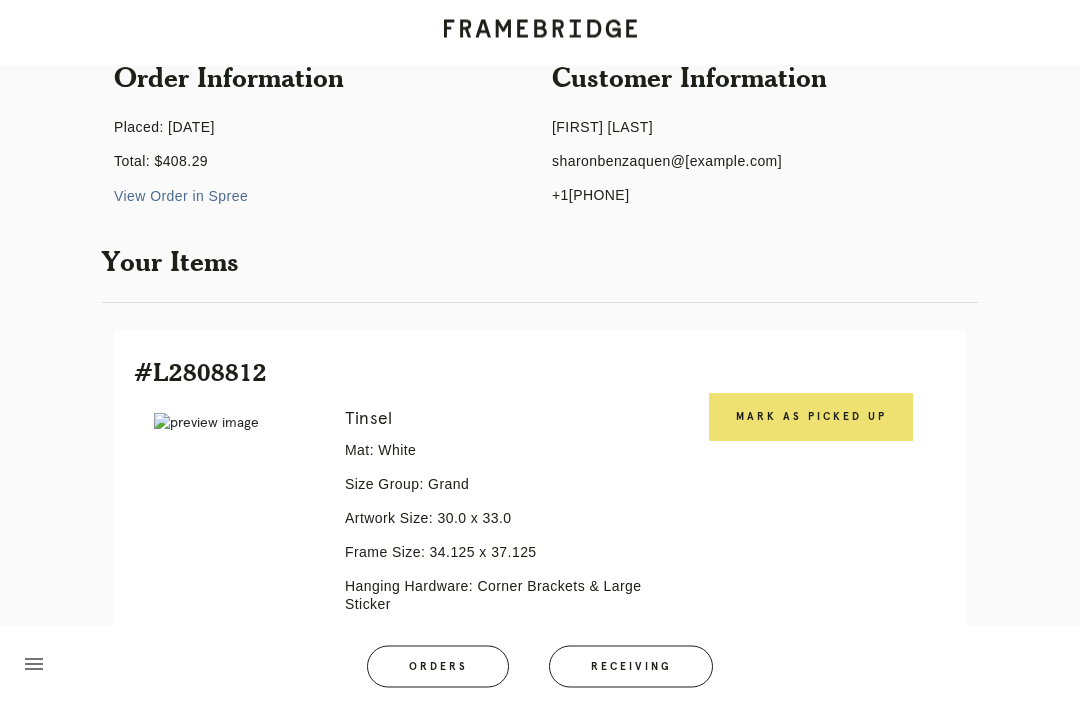 scroll, scrollTop: 279, scrollLeft: 0, axis: vertical 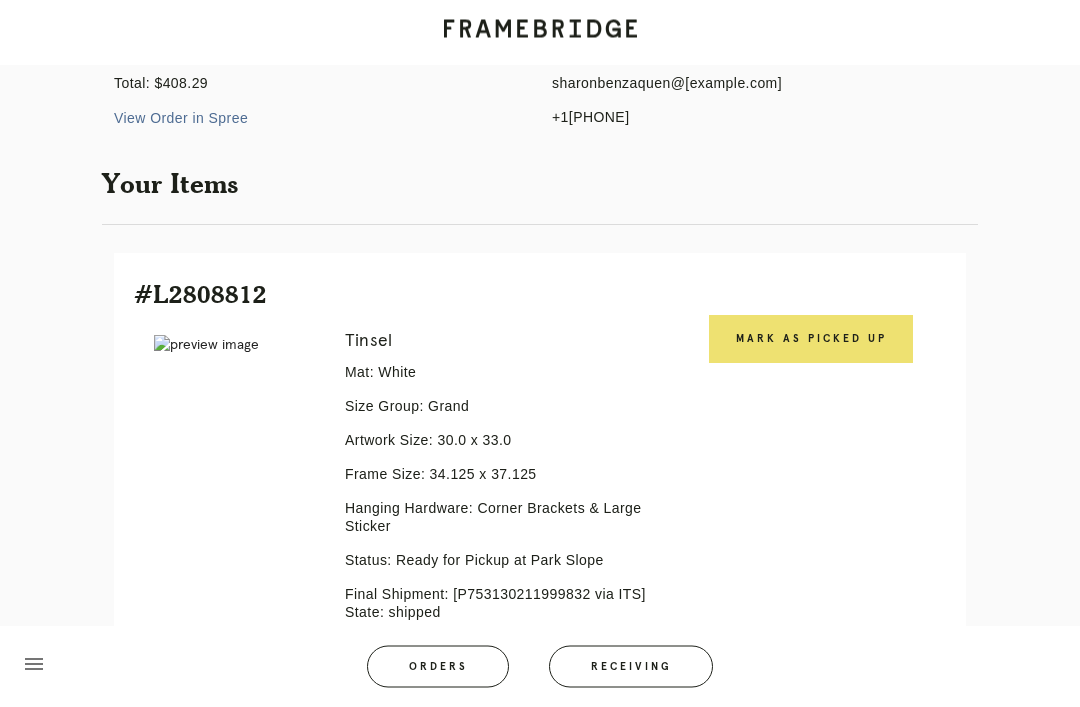 click on "Mark as Picked Up" at bounding box center [811, 340] 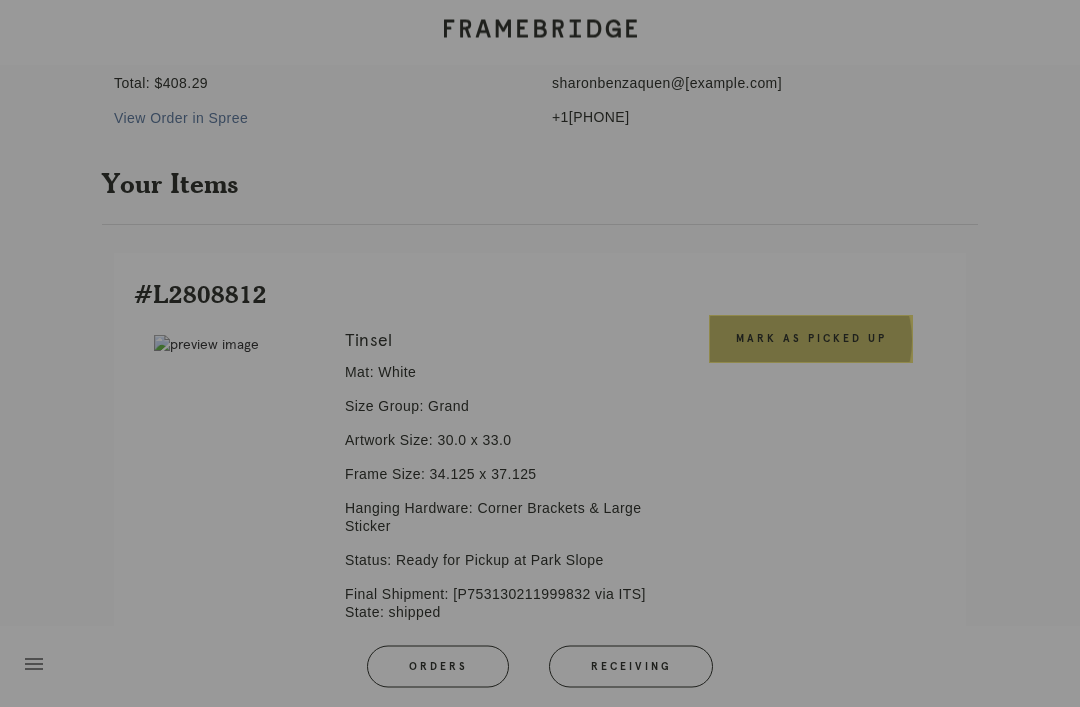 scroll, scrollTop: 280, scrollLeft: 0, axis: vertical 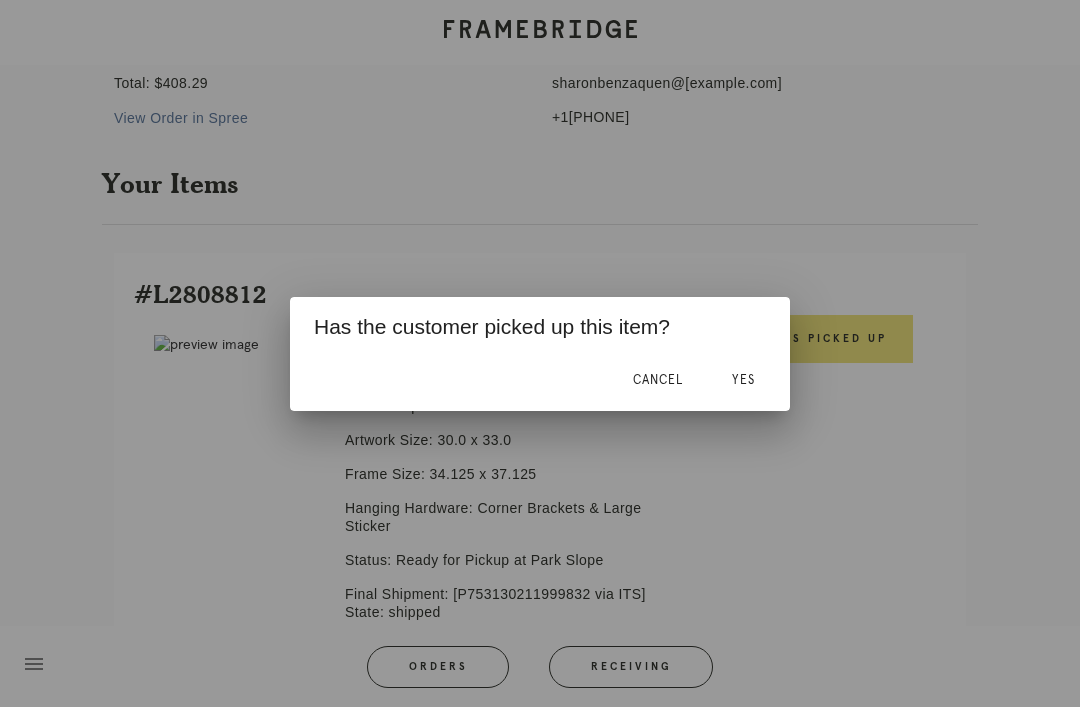 click on "Yes" at bounding box center (743, 380) 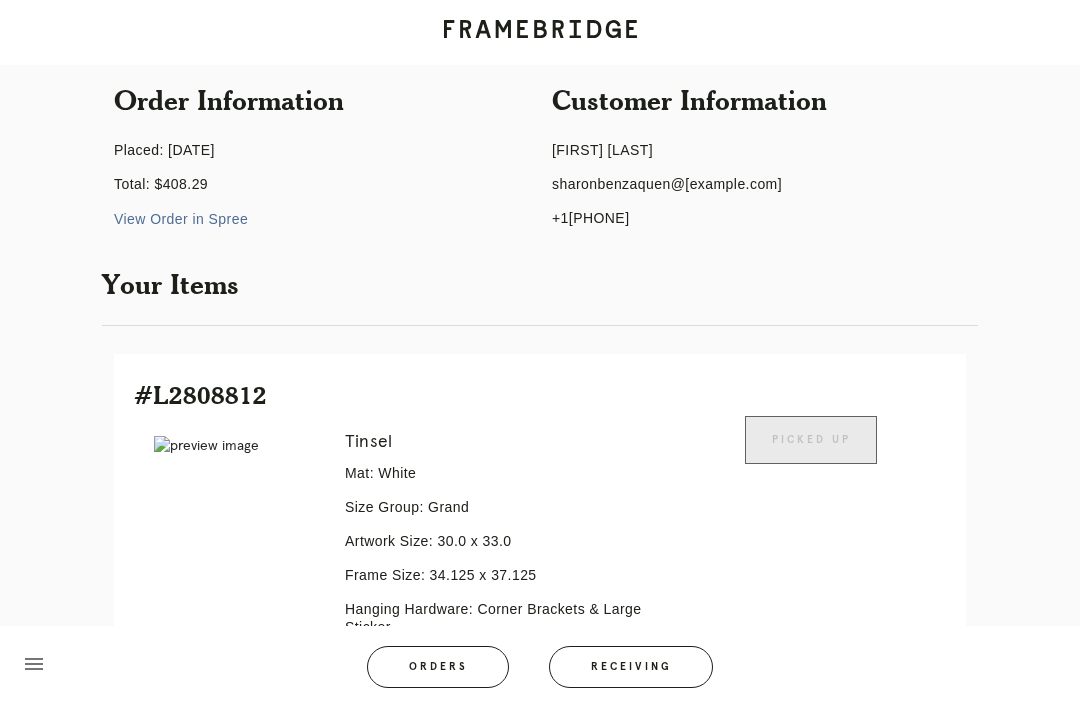 scroll, scrollTop: 0, scrollLeft: 0, axis: both 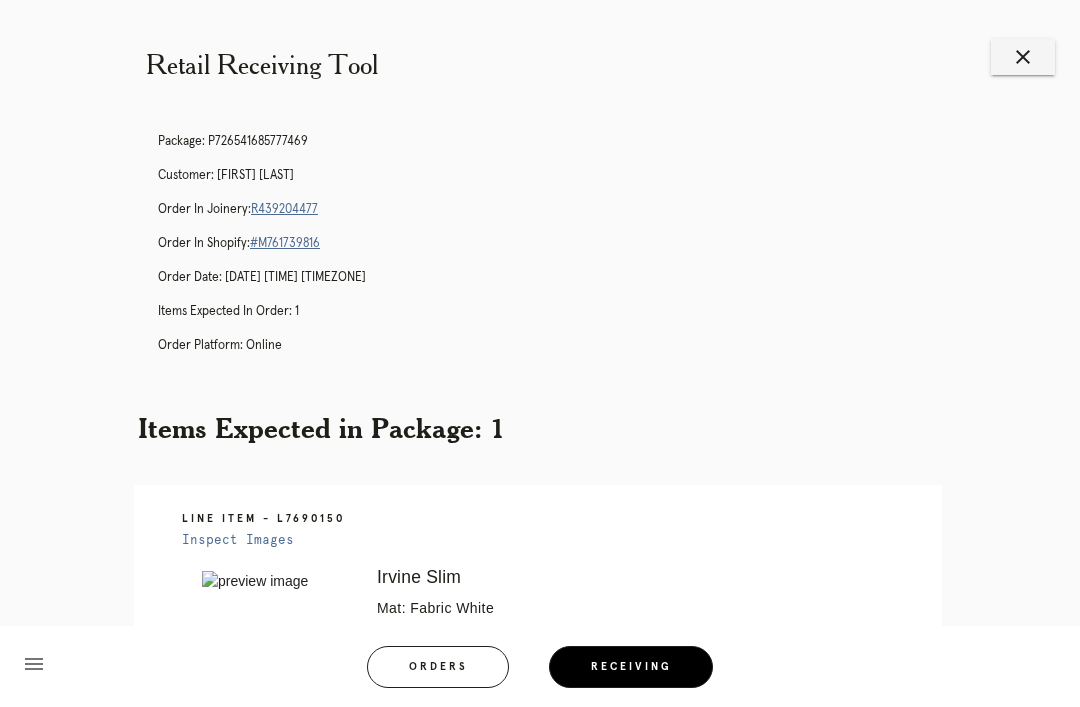 click on "close" at bounding box center (1023, 57) 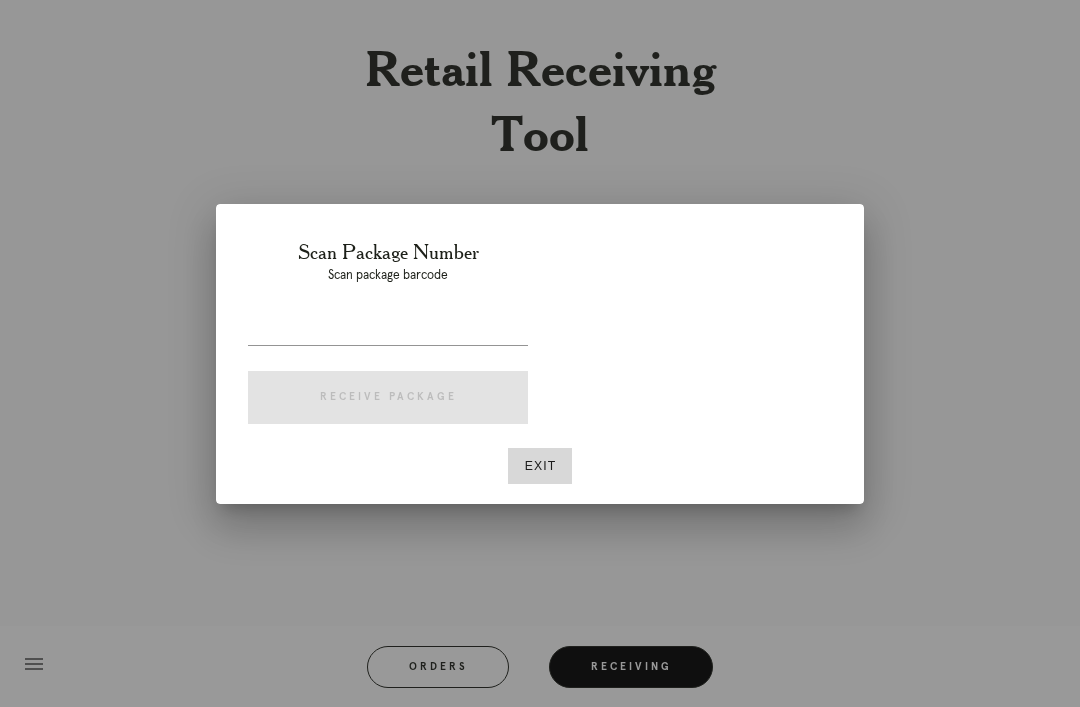scroll, scrollTop: 0, scrollLeft: 0, axis: both 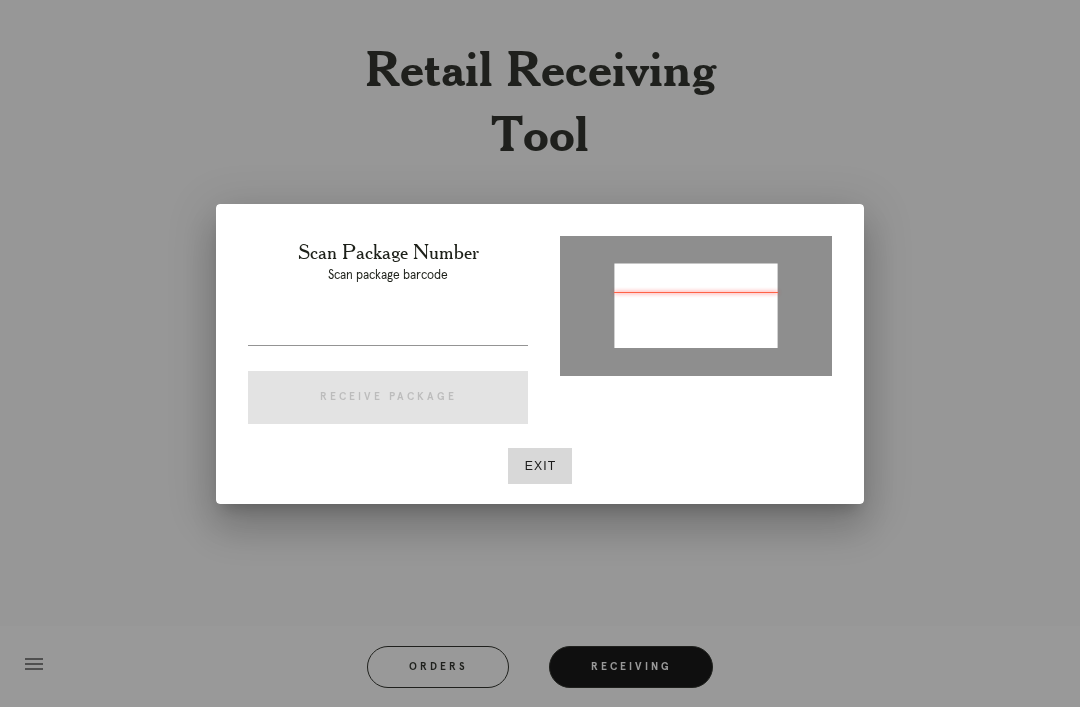 type on "[PACKAGE_ID]" 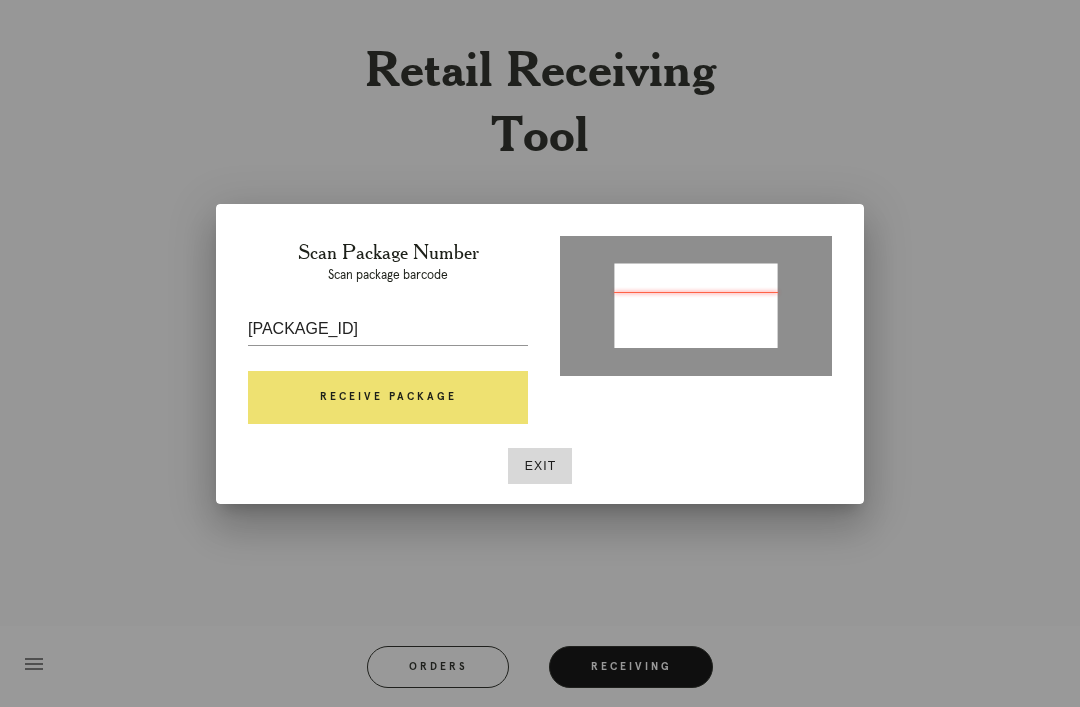 click on "Receive Package" at bounding box center (388, 398) 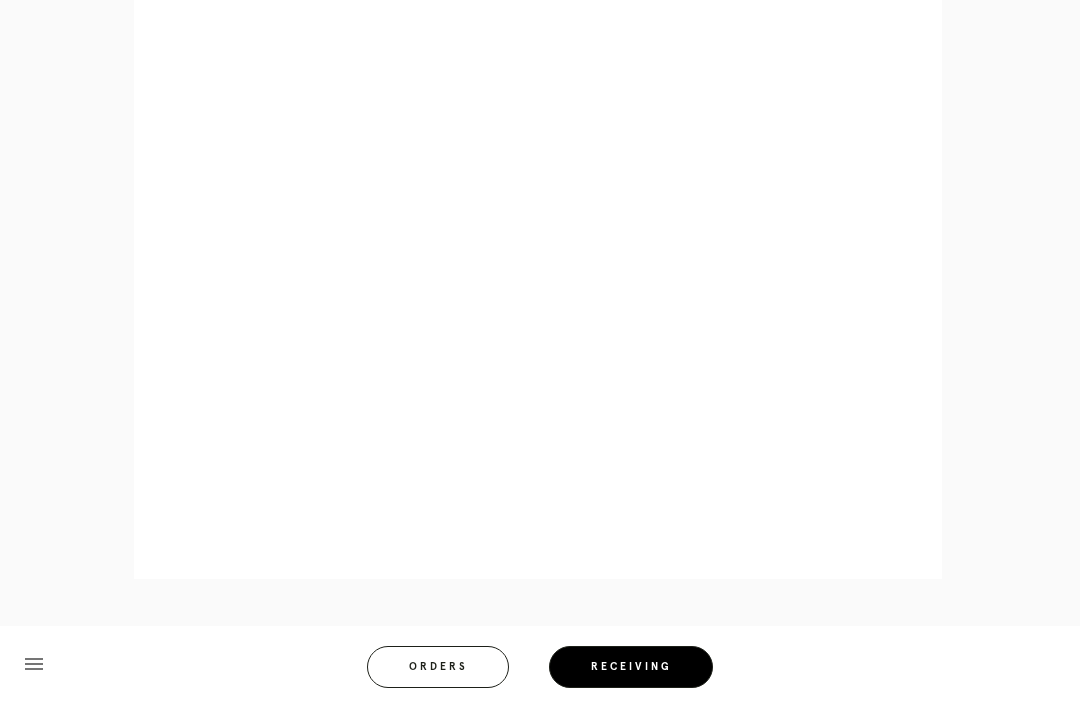 scroll, scrollTop: 928, scrollLeft: 0, axis: vertical 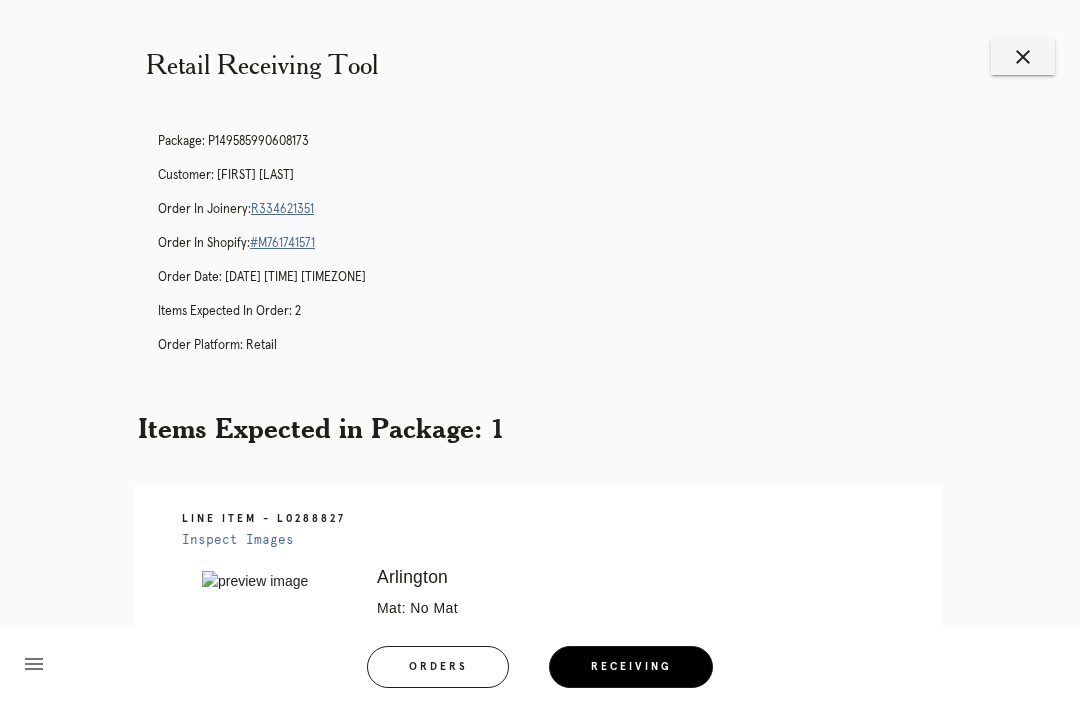 click on "close" at bounding box center [1023, 57] 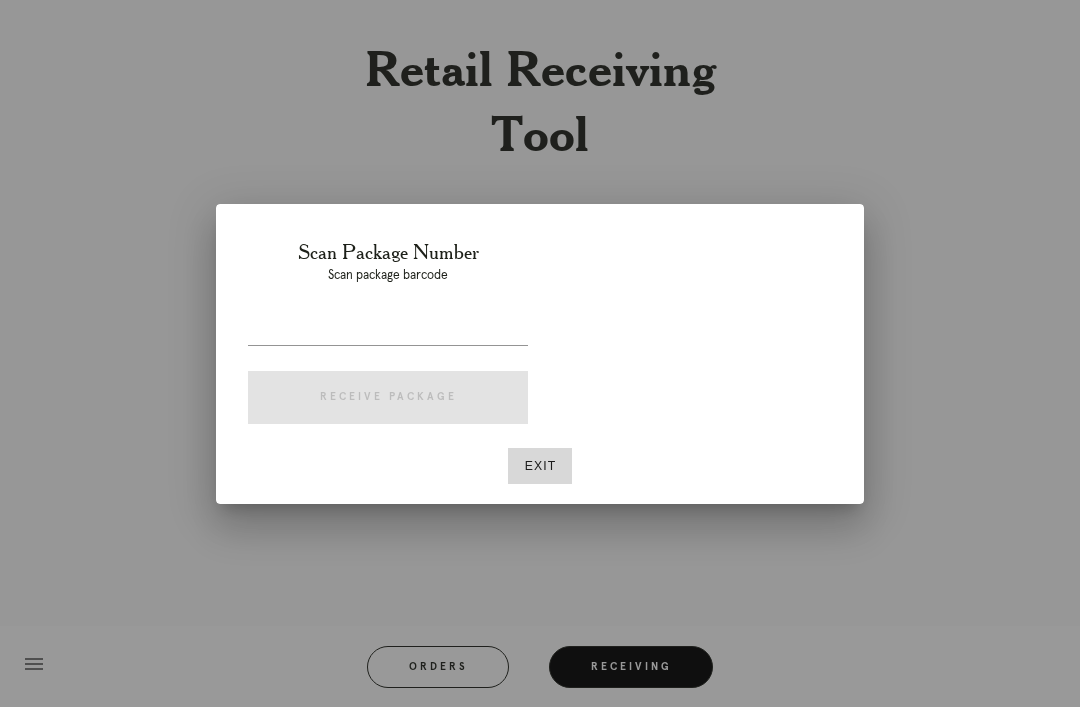 scroll, scrollTop: 0, scrollLeft: 0, axis: both 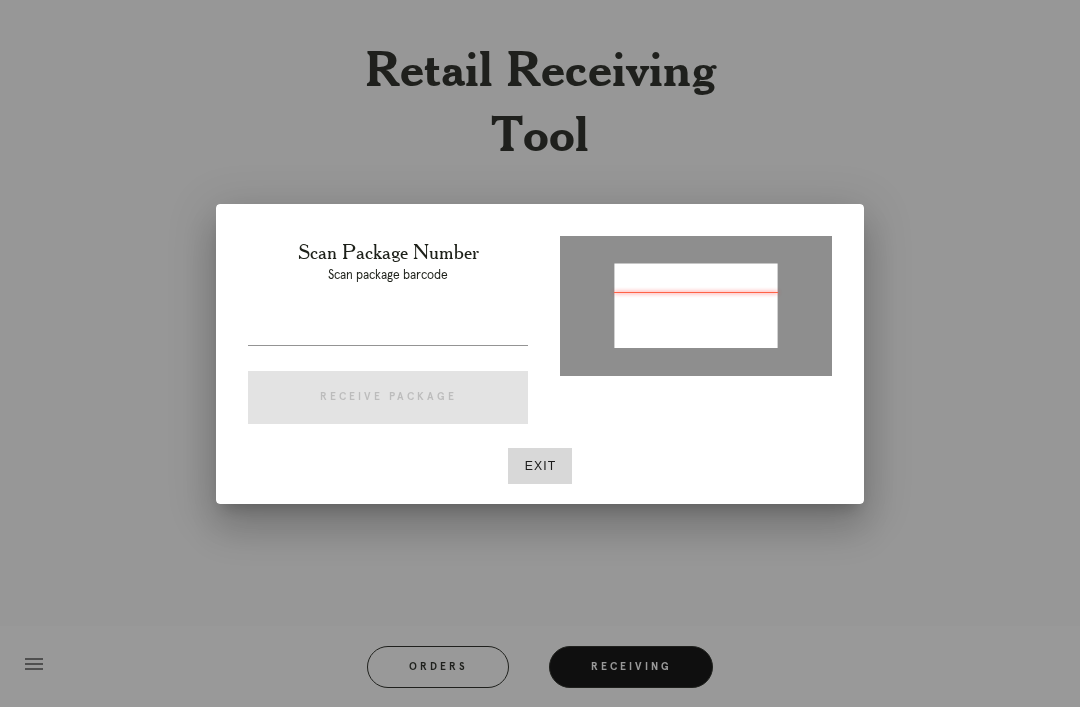 type on "P275347068433804" 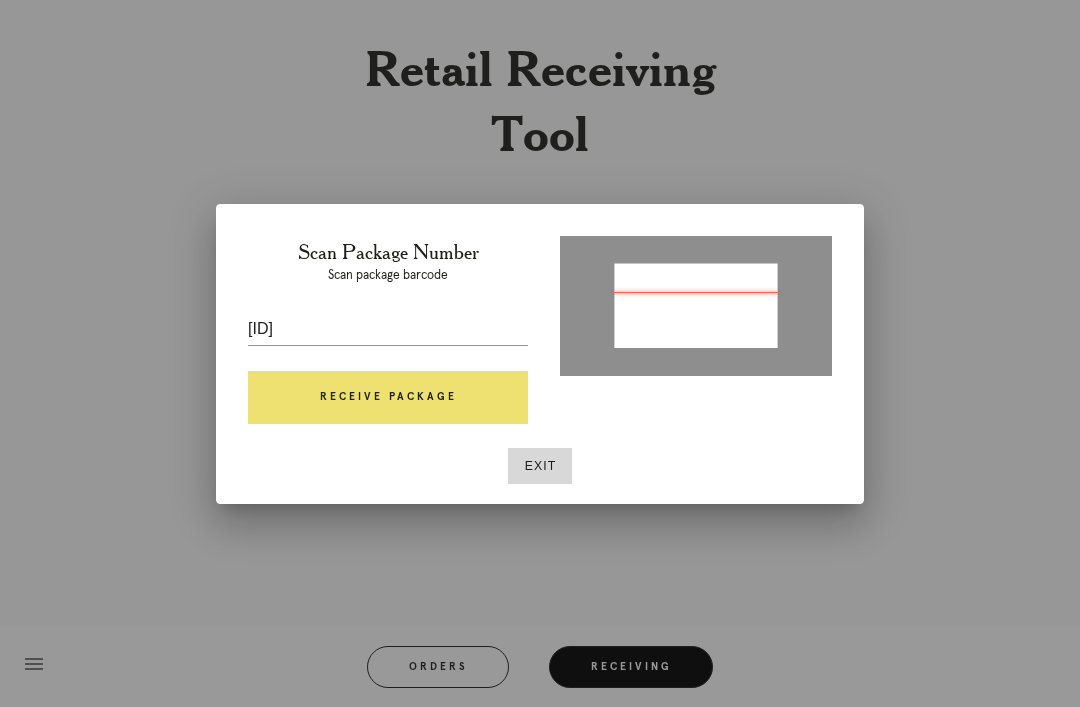 click on "Scan Package Number   Scan package barcode   P275347068433804   Receive Package" at bounding box center (388, 336) 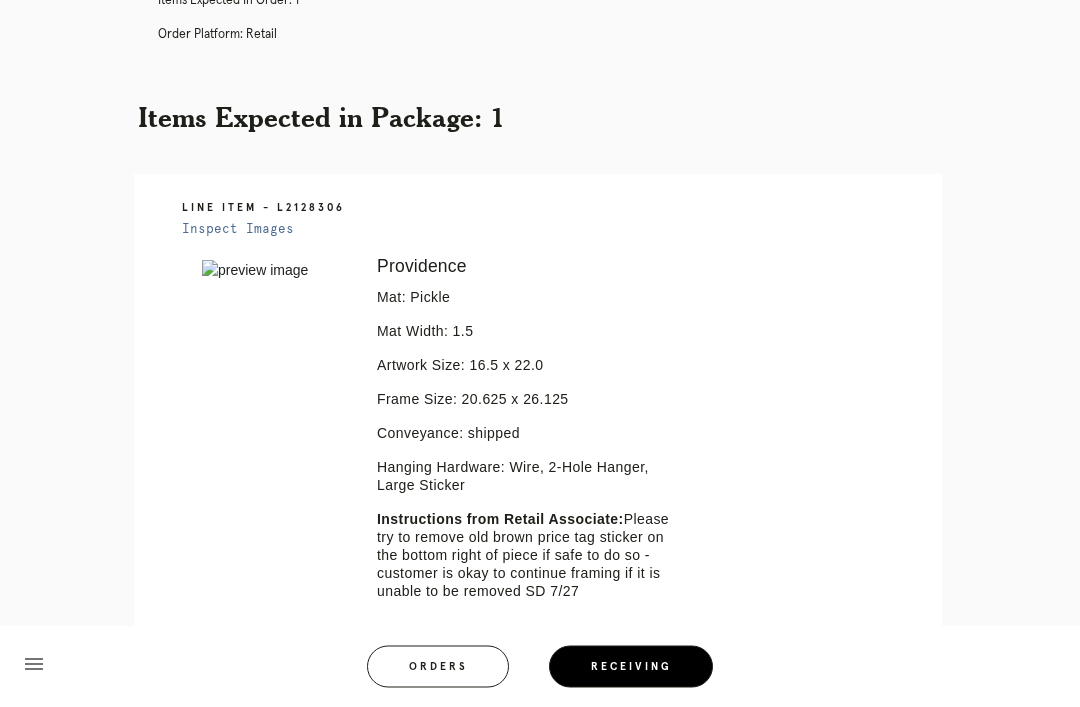 scroll, scrollTop: 309, scrollLeft: 0, axis: vertical 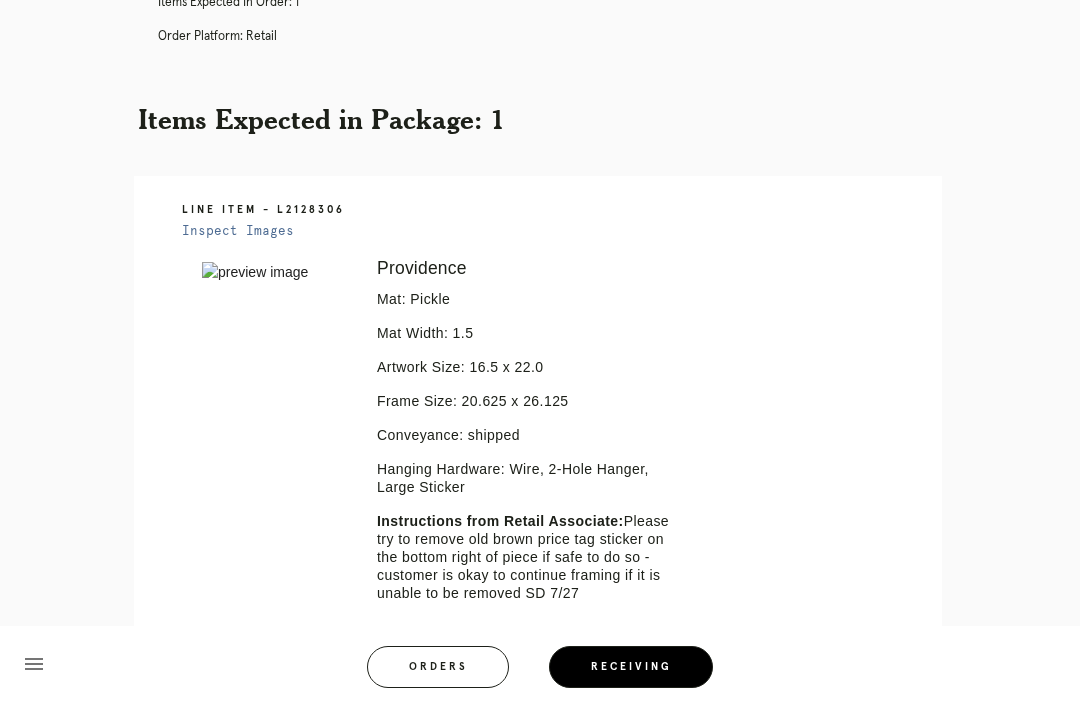 click on "Orders" at bounding box center [438, 667] 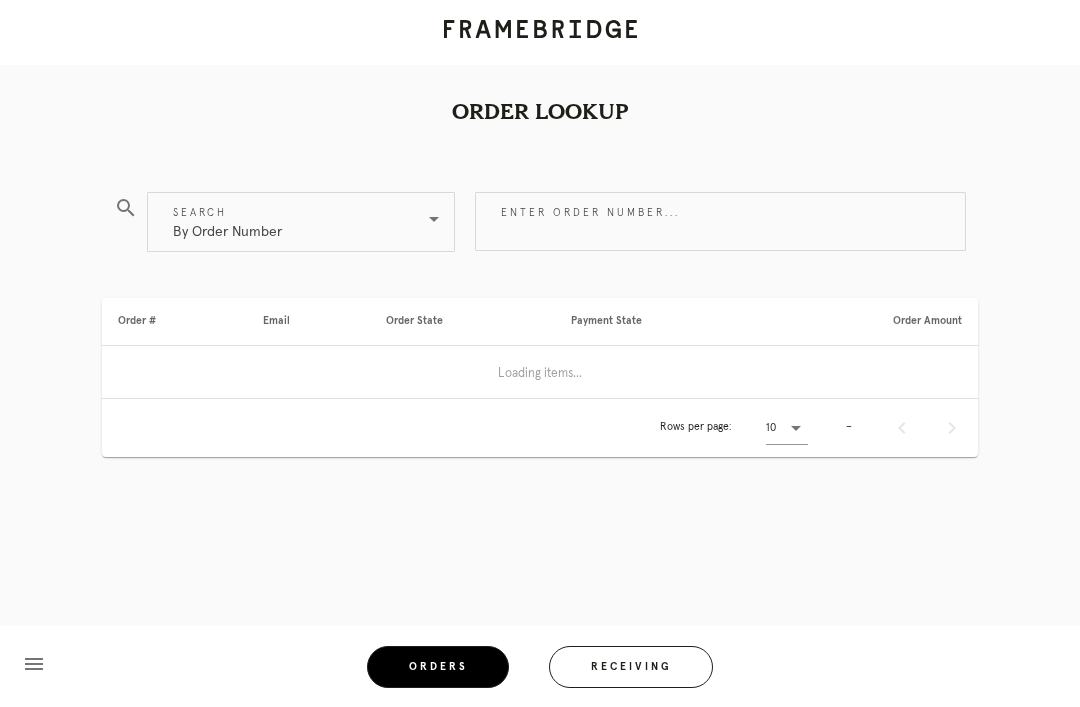 scroll, scrollTop: 0, scrollLeft: 0, axis: both 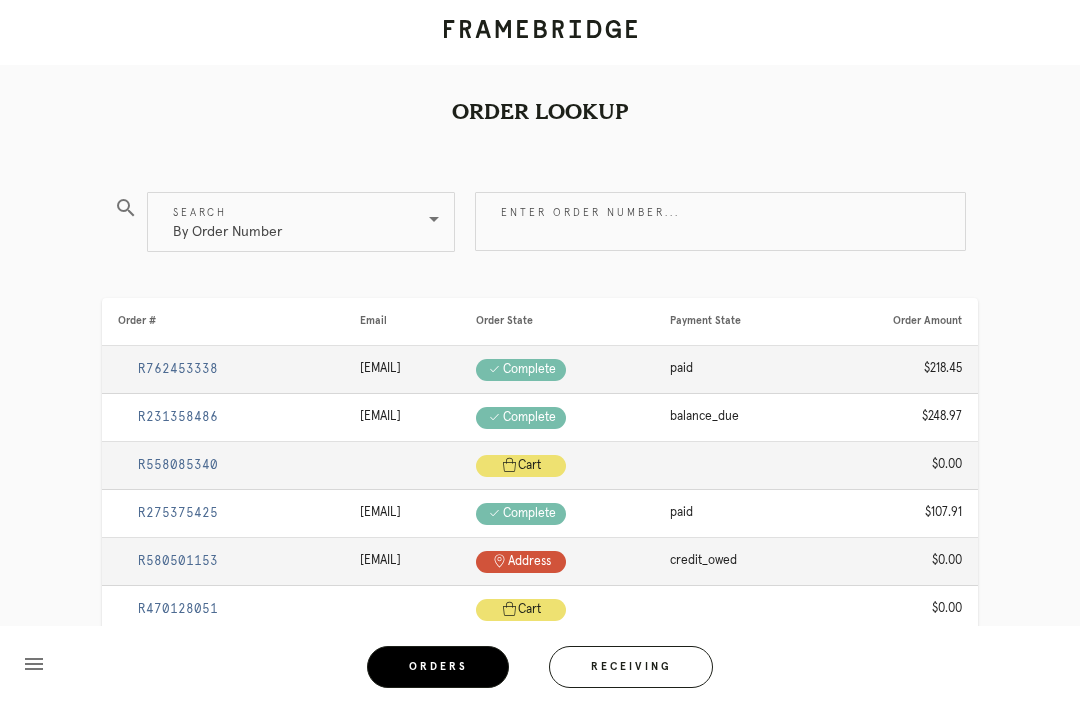 click on "Receiving" at bounding box center (631, 667) 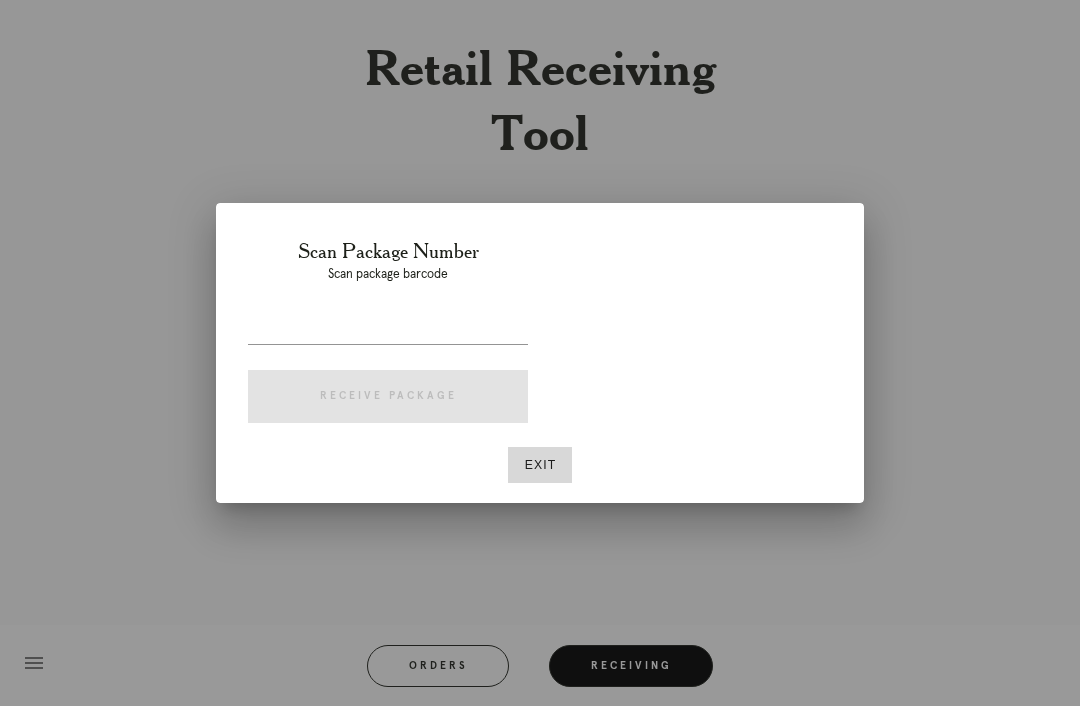 scroll, scrollTop: 64, scrollLeft: 0, axis: vertical 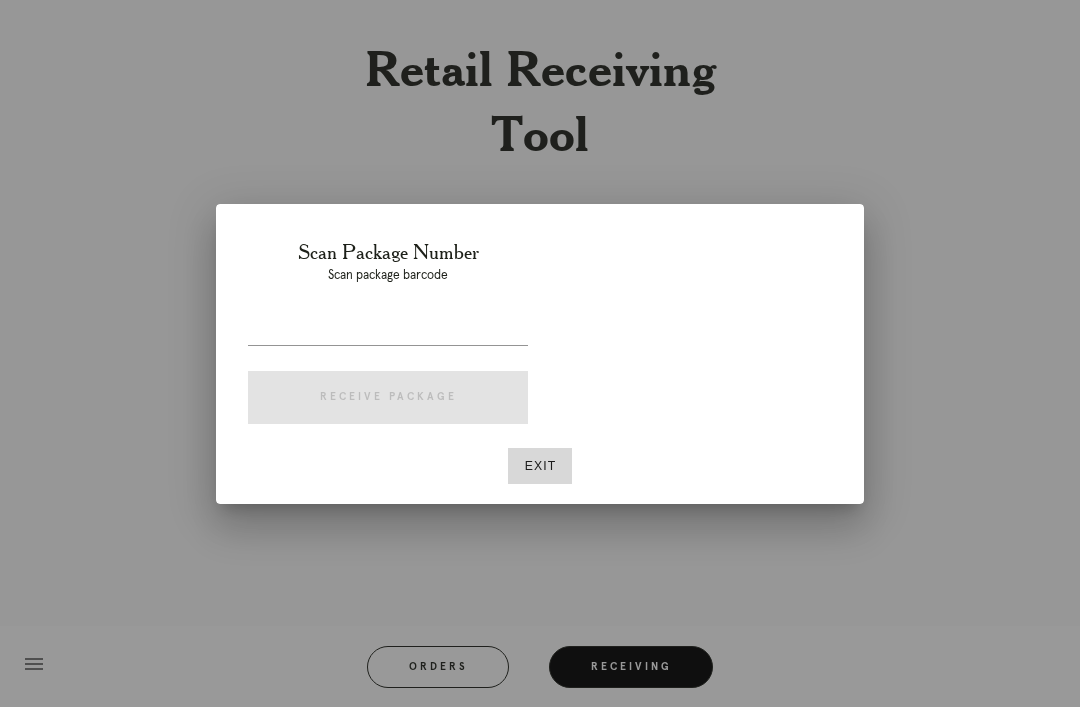 click at bounding box center [388, 329] 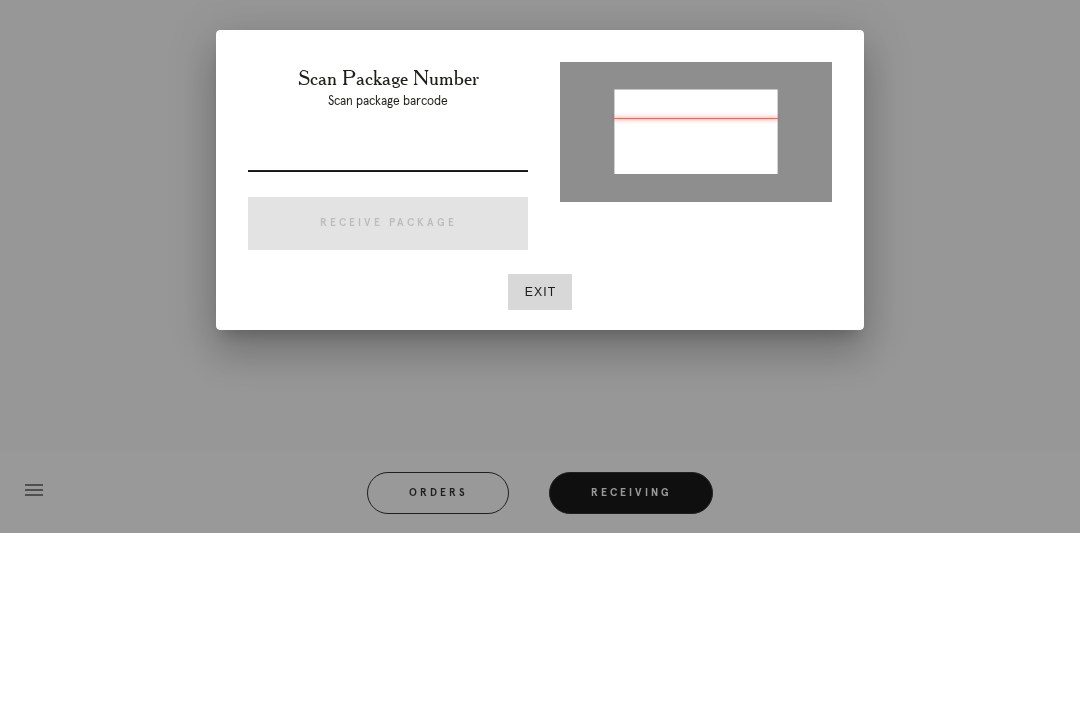 type on "P275347068433804" 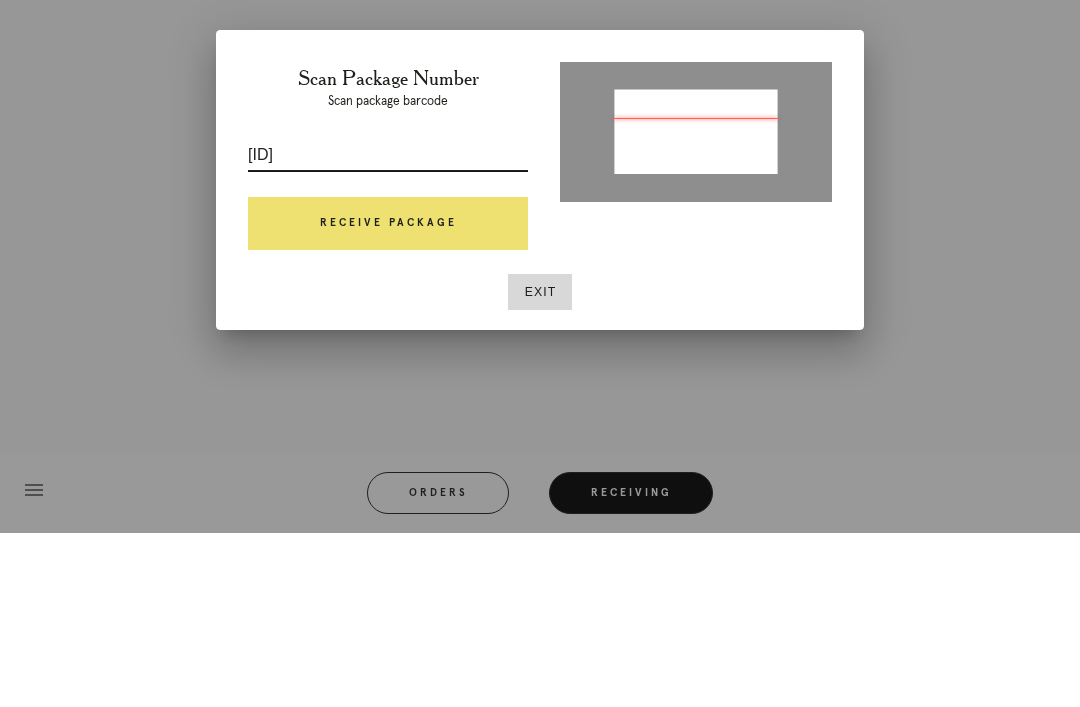 click on "Receive Package" at bounding box center (388, 398) 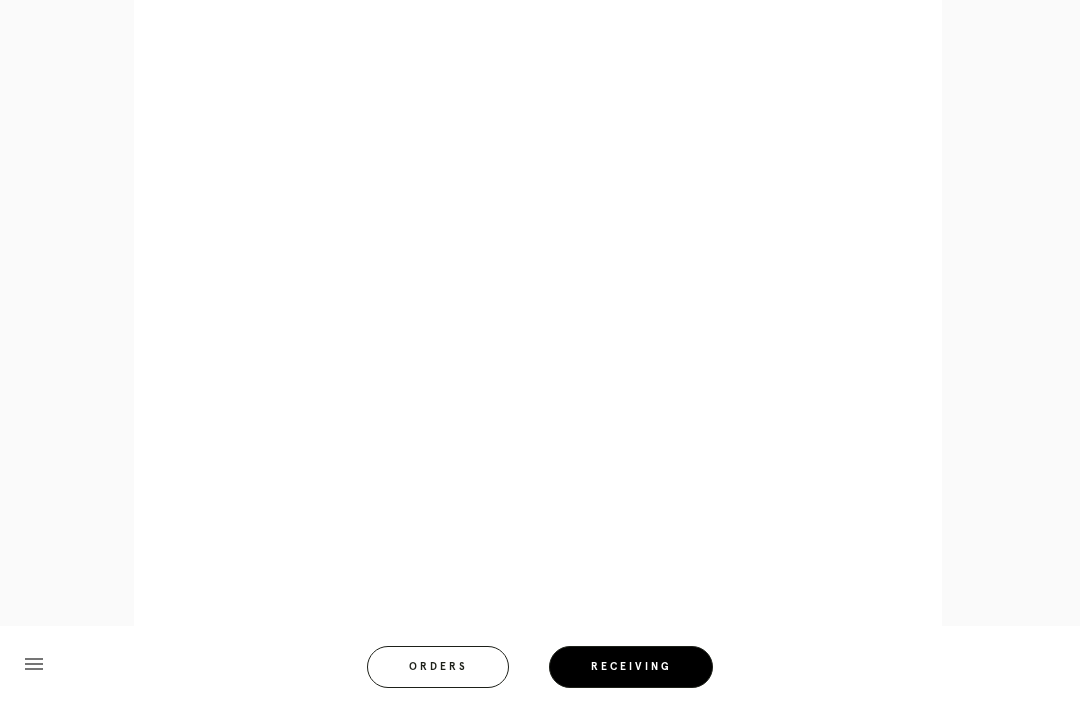 scroll, scrollTop: 964, scrollLeft: 0, axis: vertical 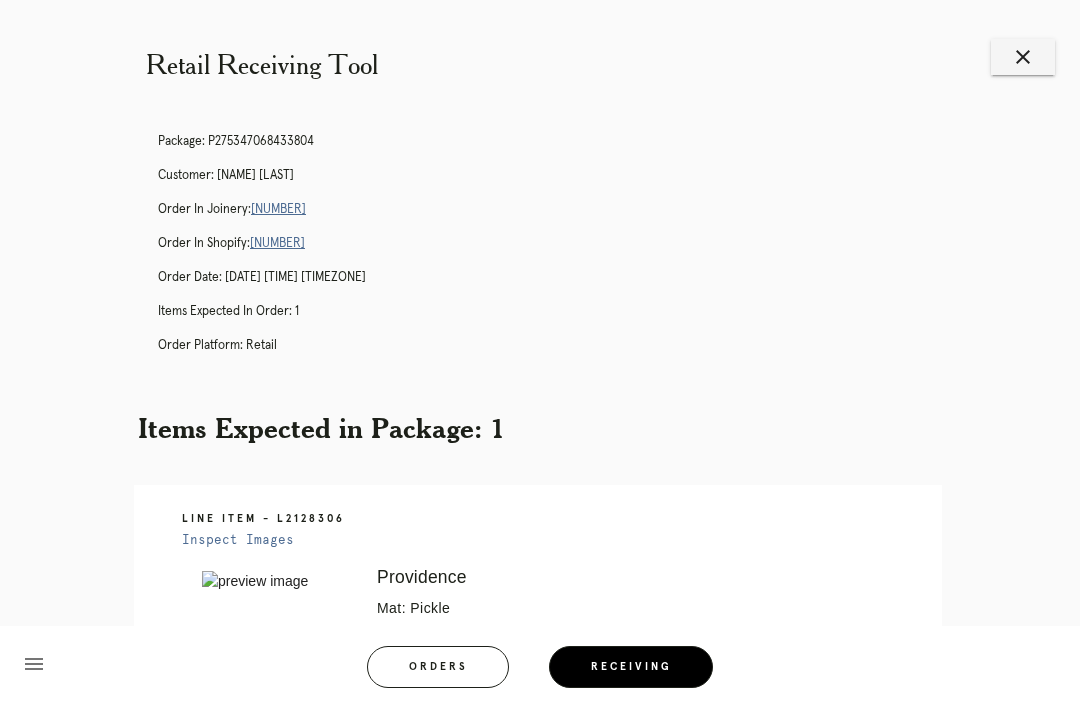 click on "close" at bounding box center (1023, 57) 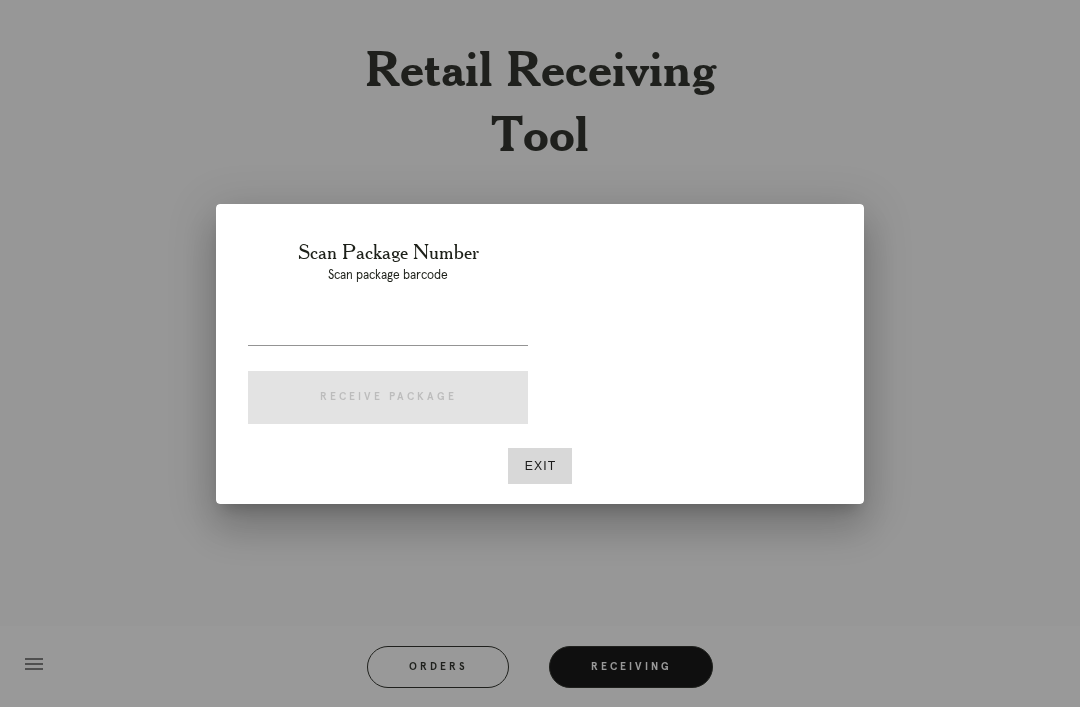 scroll, scrollTop: 0, scrollLeft: 0, axis: both 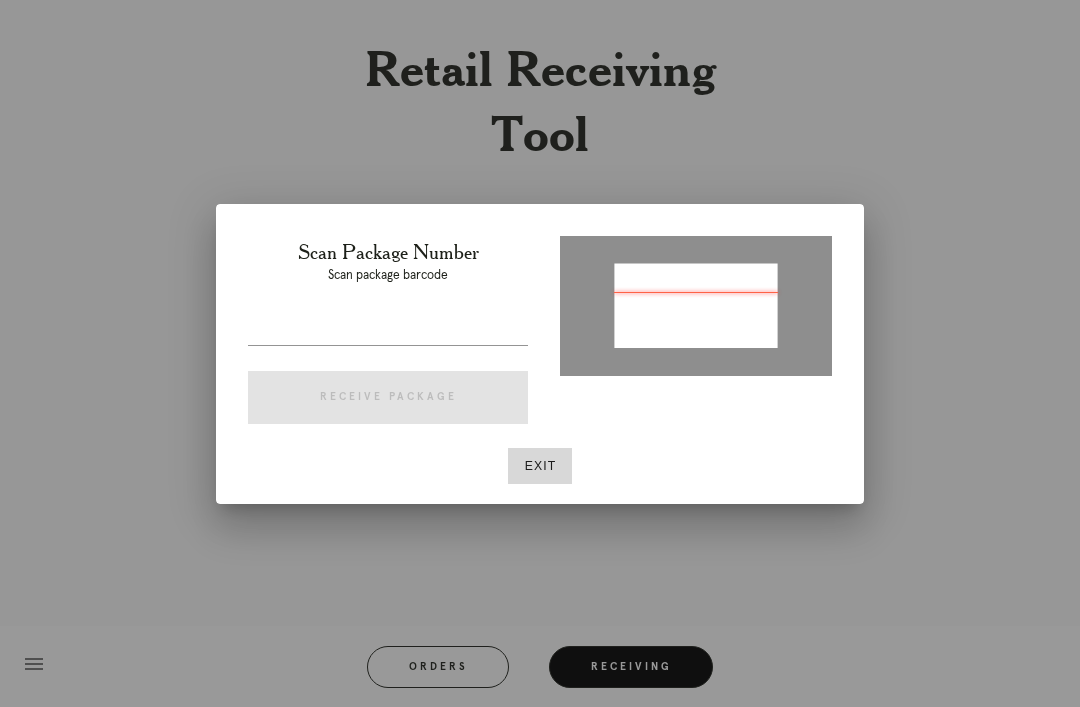 type on "[NUMBER]" 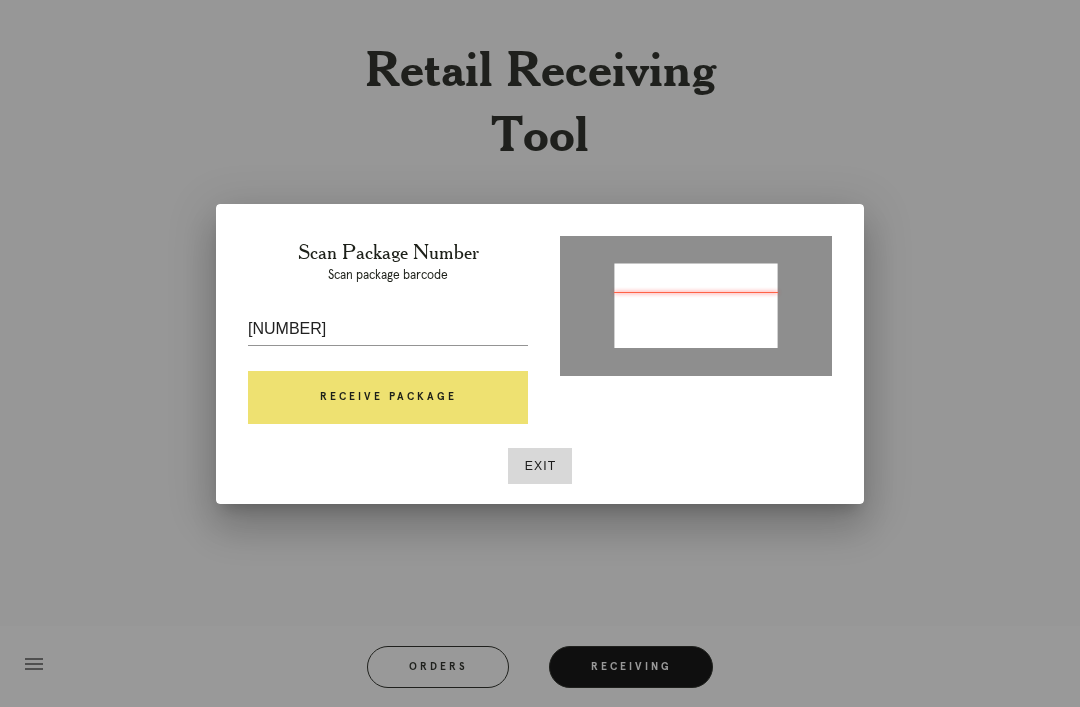 click on "Receive Package" at bounding box center (388, 398) 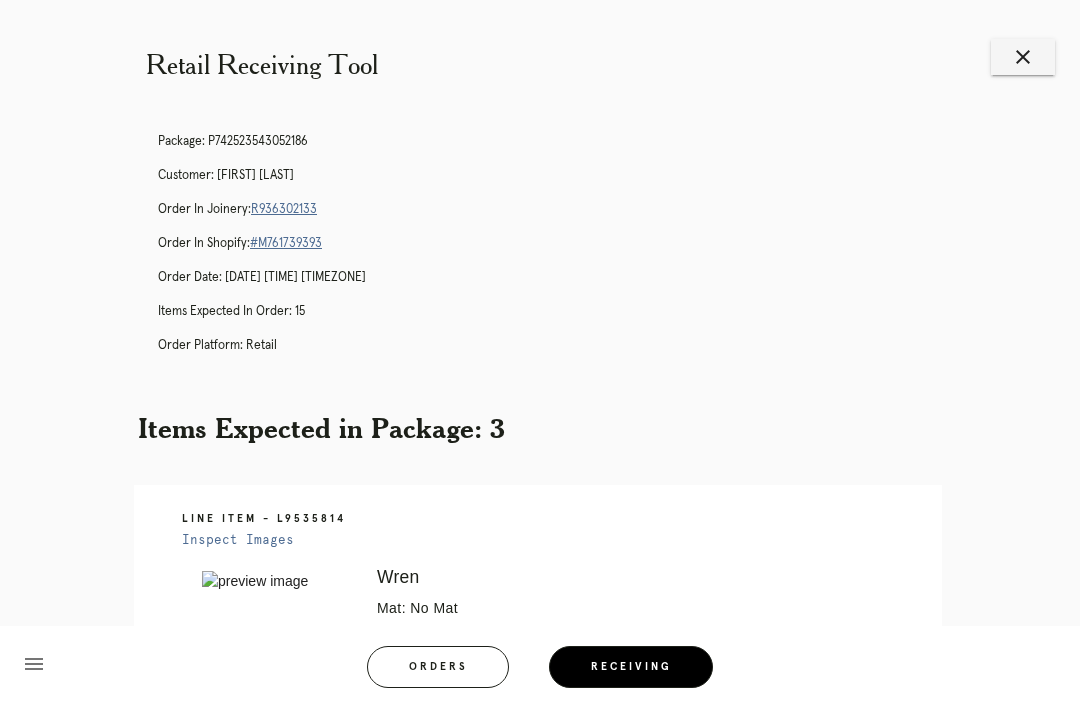 click on "Receiving" at bounding box center [631, 667] 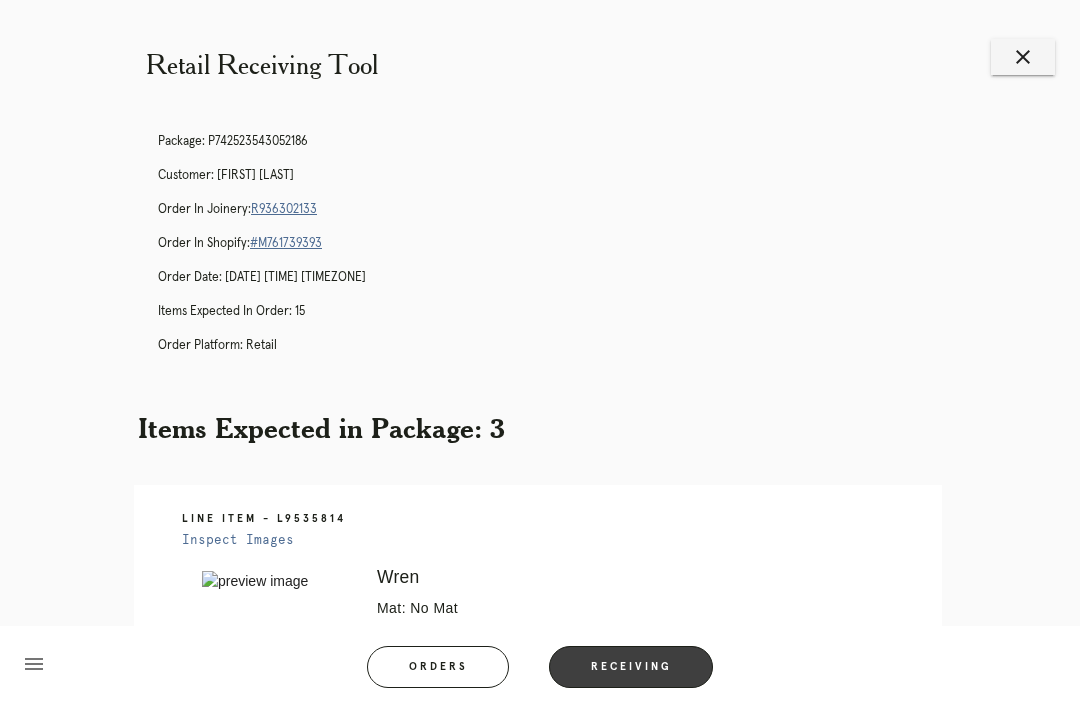 click on "Receiving" at bounding box center (631, 667) 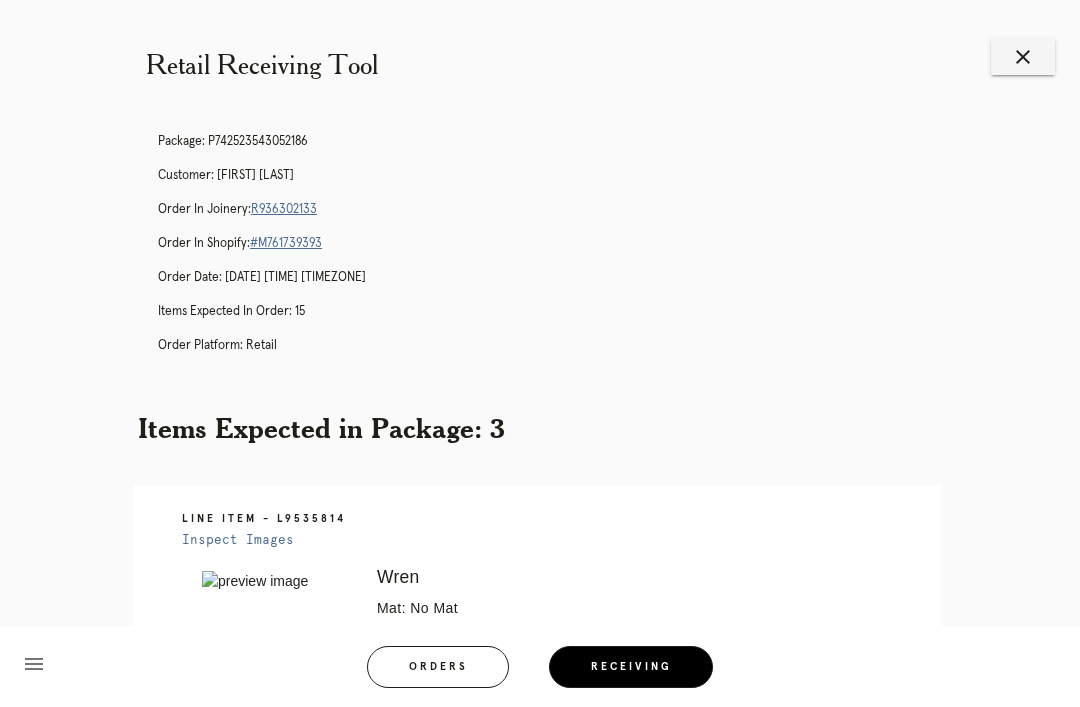 click on "close" at bounding box center [1023, 57] 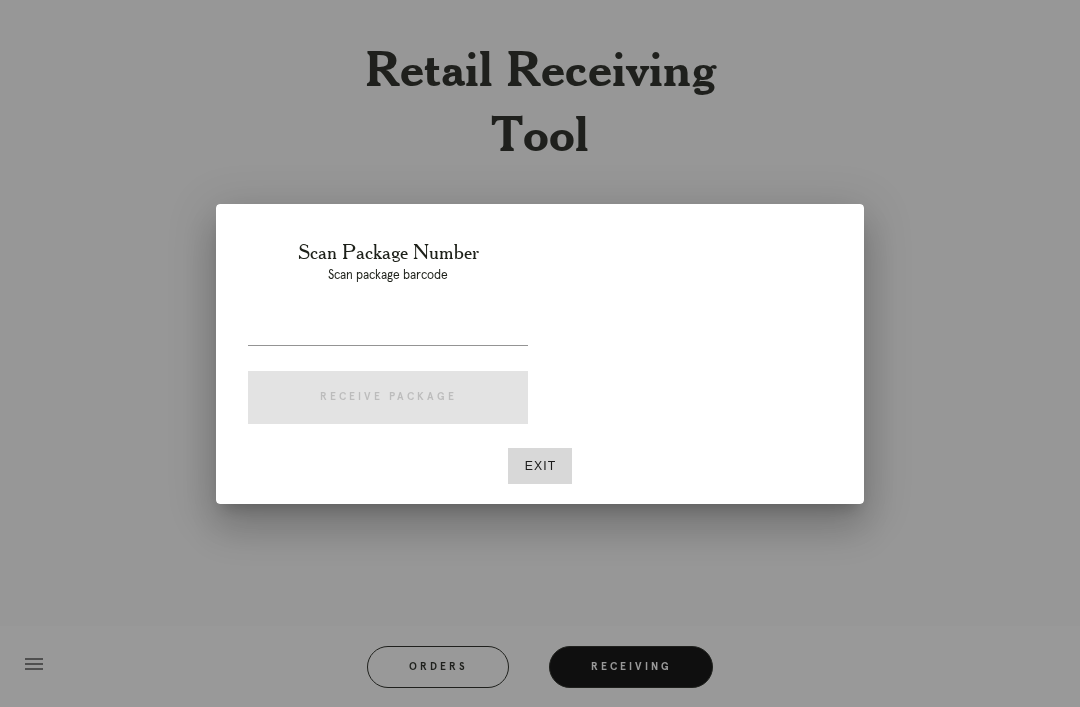 scroll, scrollTop: 0, scrollLeft: 0, axis: both 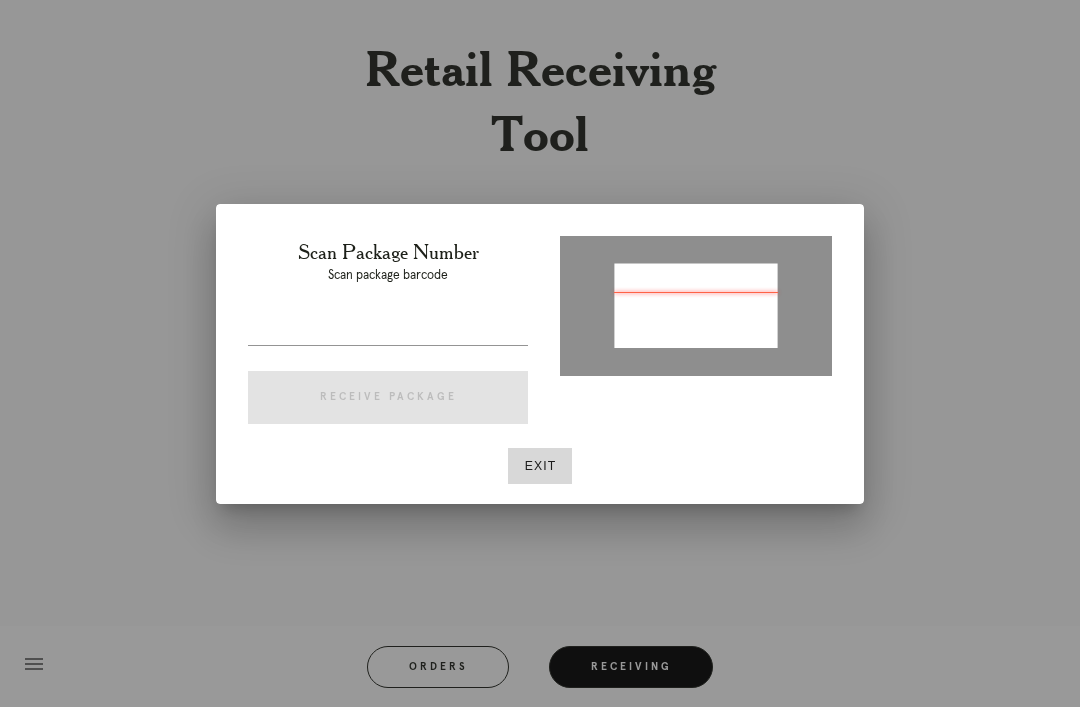 click at bounding box center [388, 329] 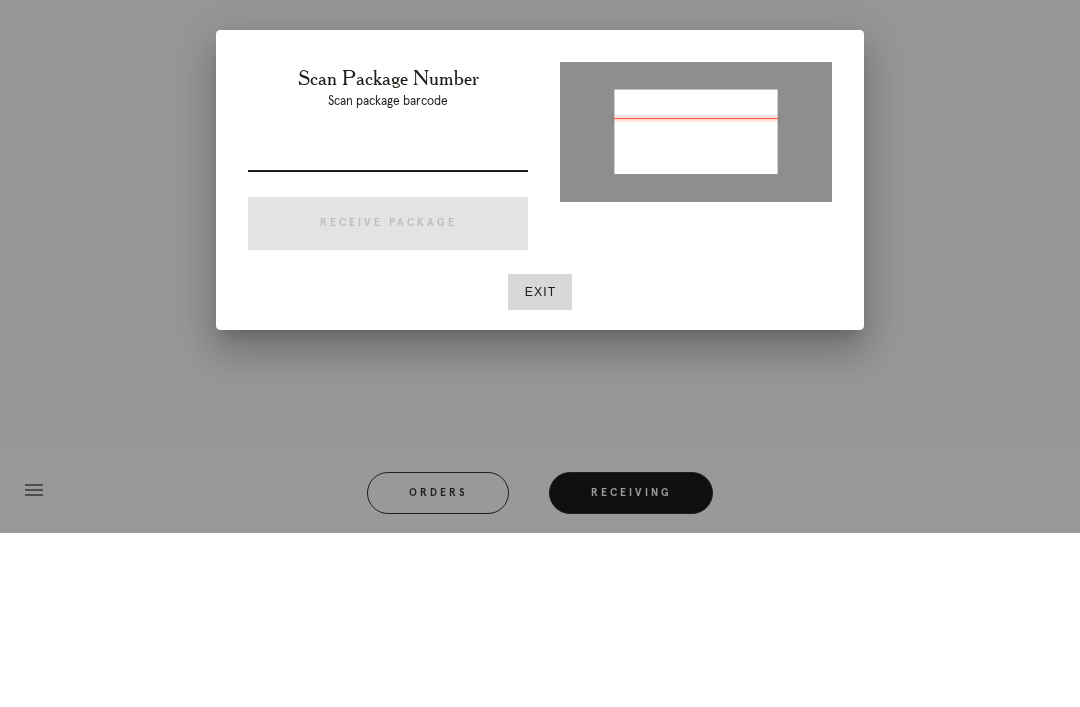 type on "P321900163853890" 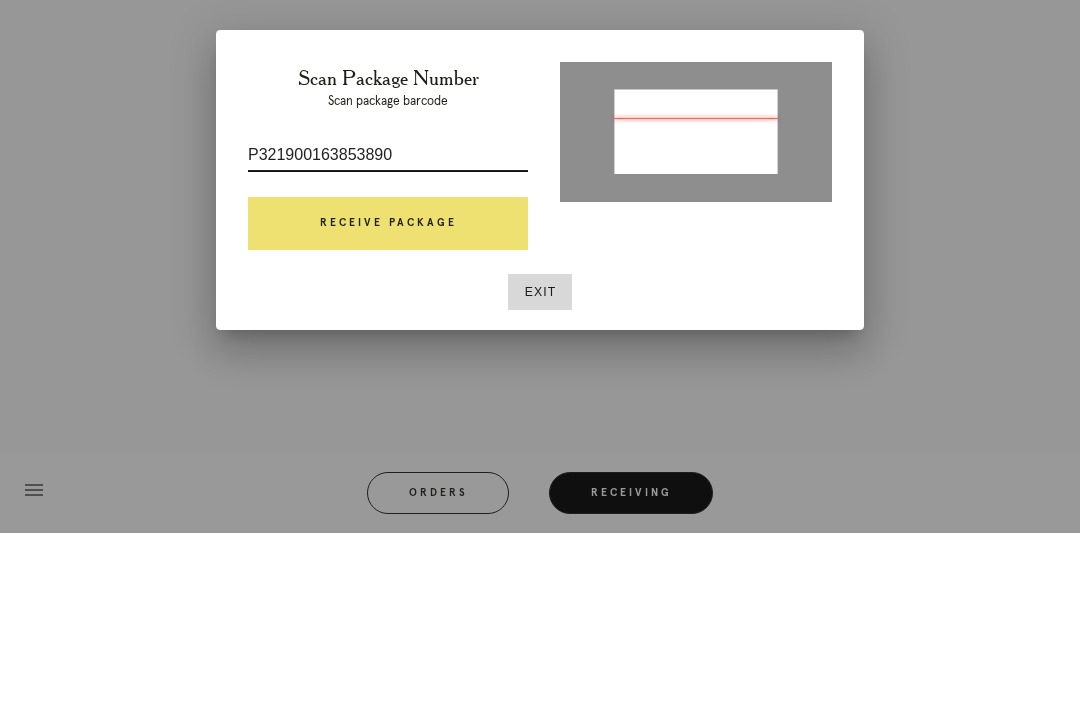 click on "Receive Package" at bounding box center (388, 398) 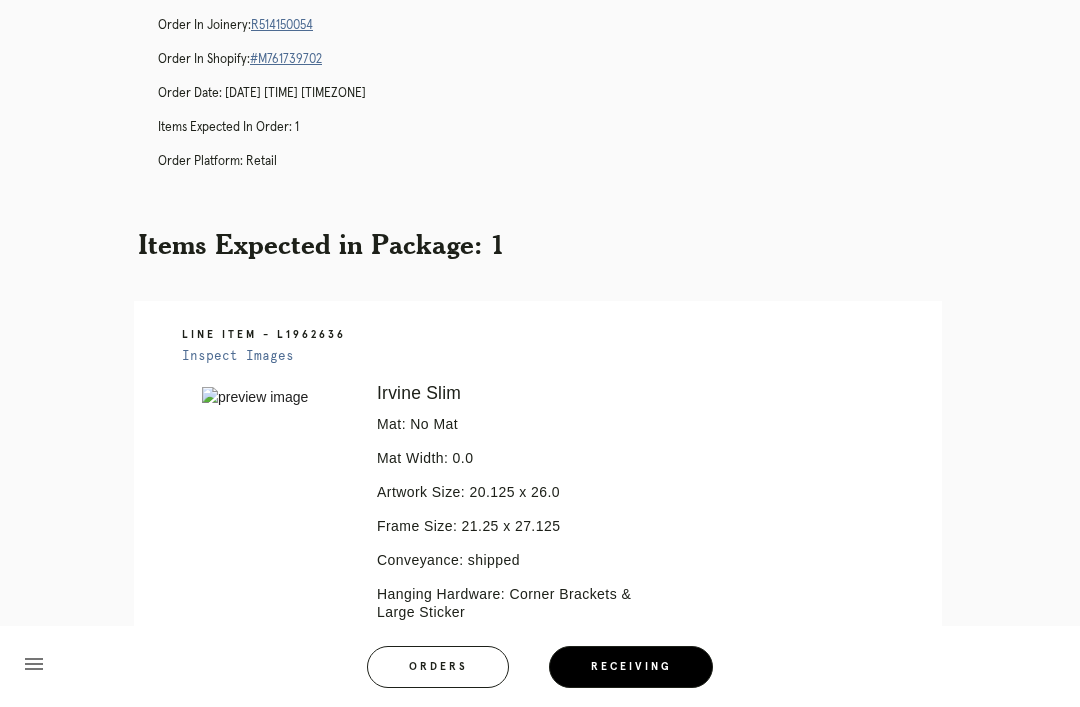 scroll, scrollTop: 0, scrollLeft: 0, axis: both 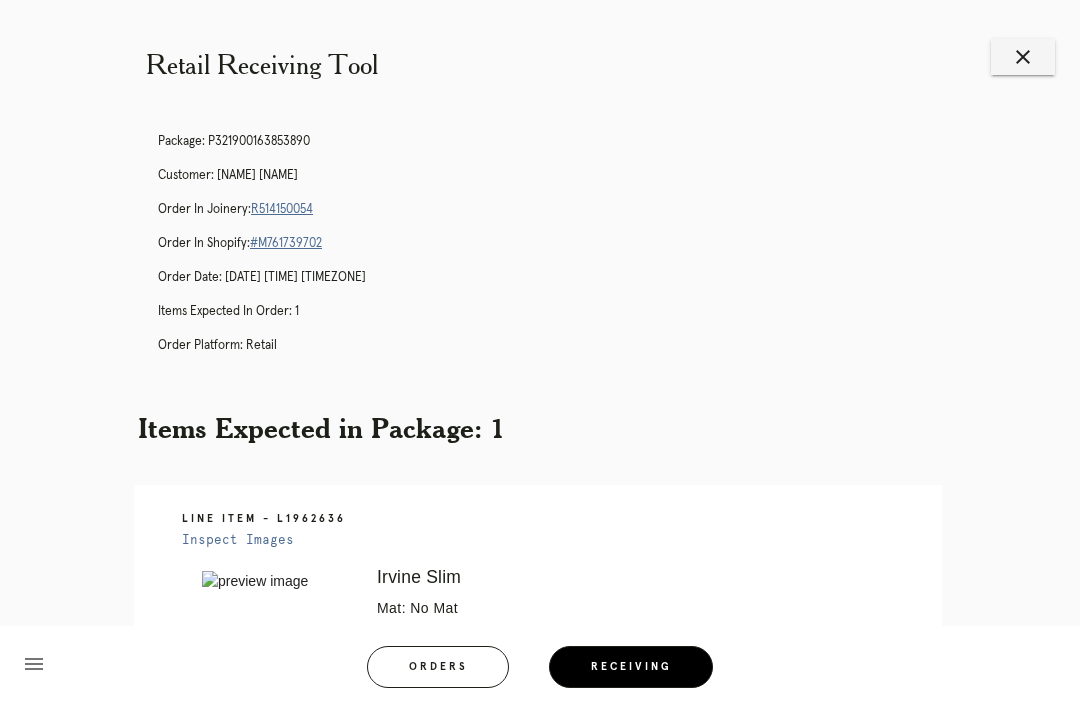 click on "R514150054" at bounding box center [282, 209] 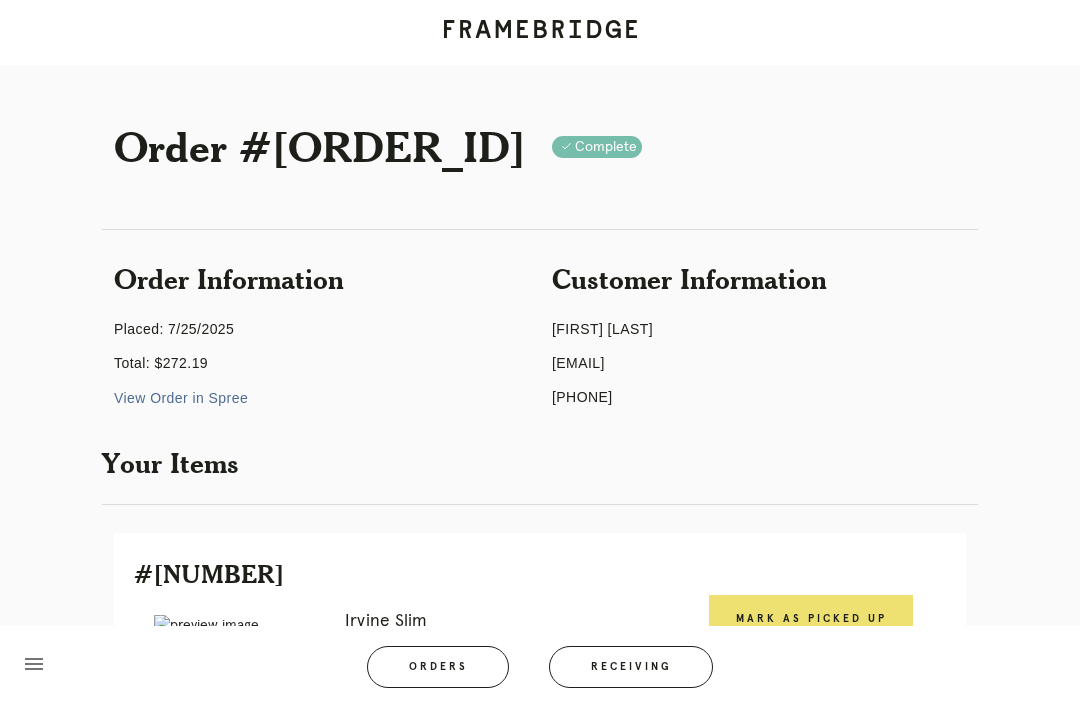 scroll, scrollTop: 199, scrollLeft: 0, axis: vertical 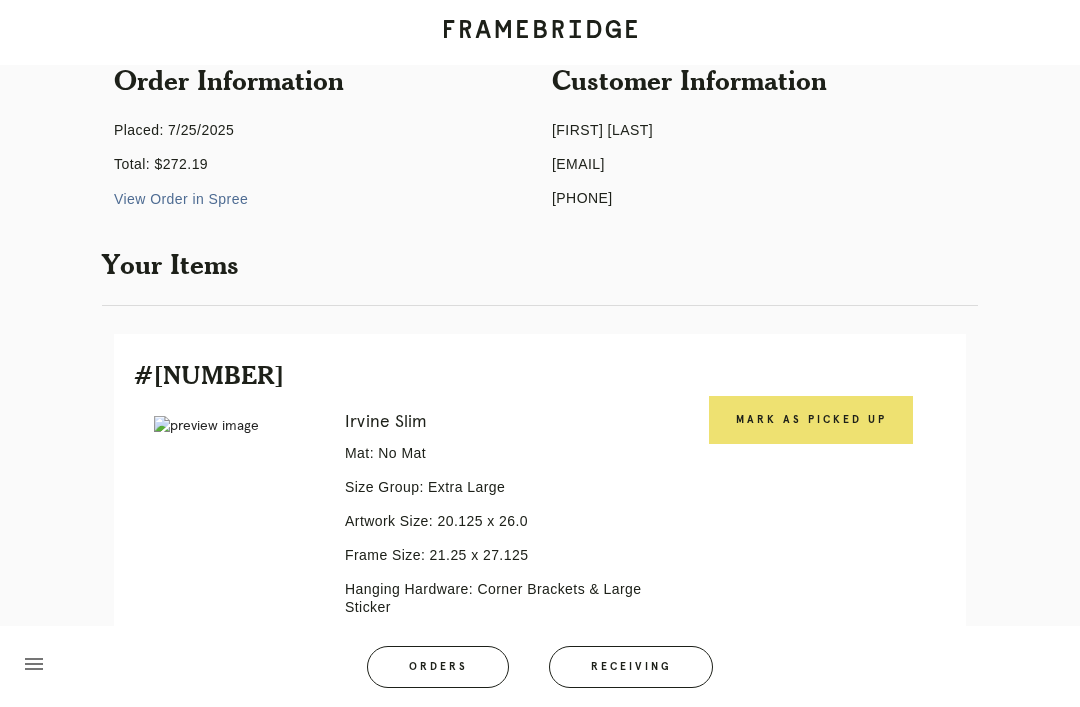 click on "Mark as Picked Up" at bounding box center [811, 420] 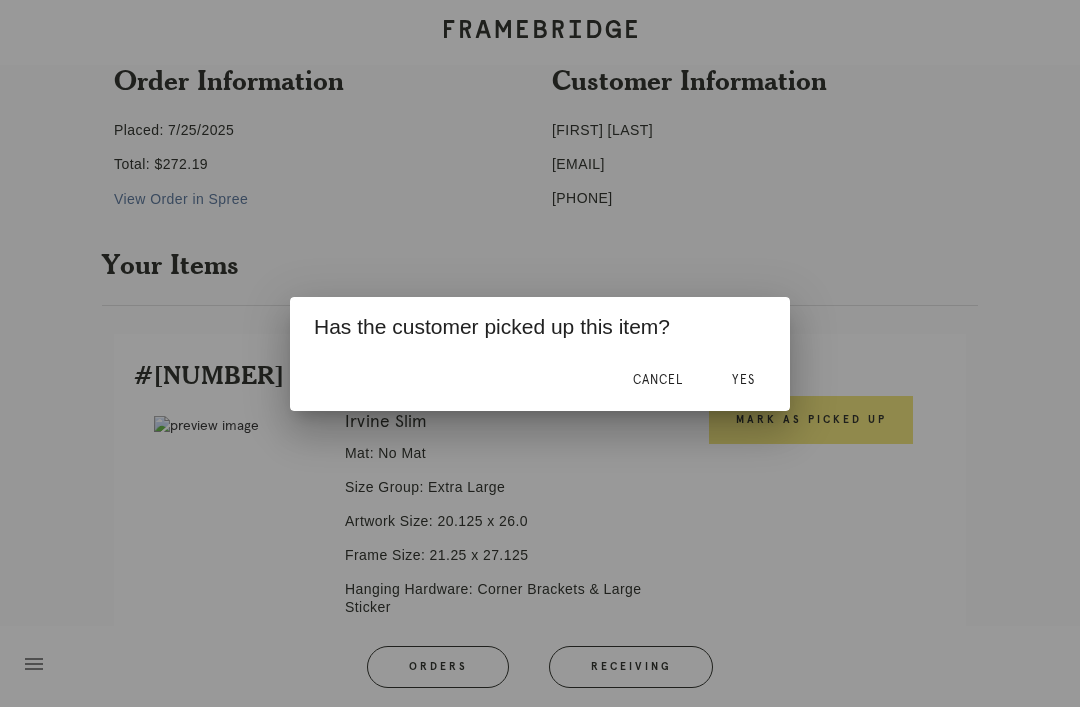 click on "Yes" at bounding box center (743, 381) 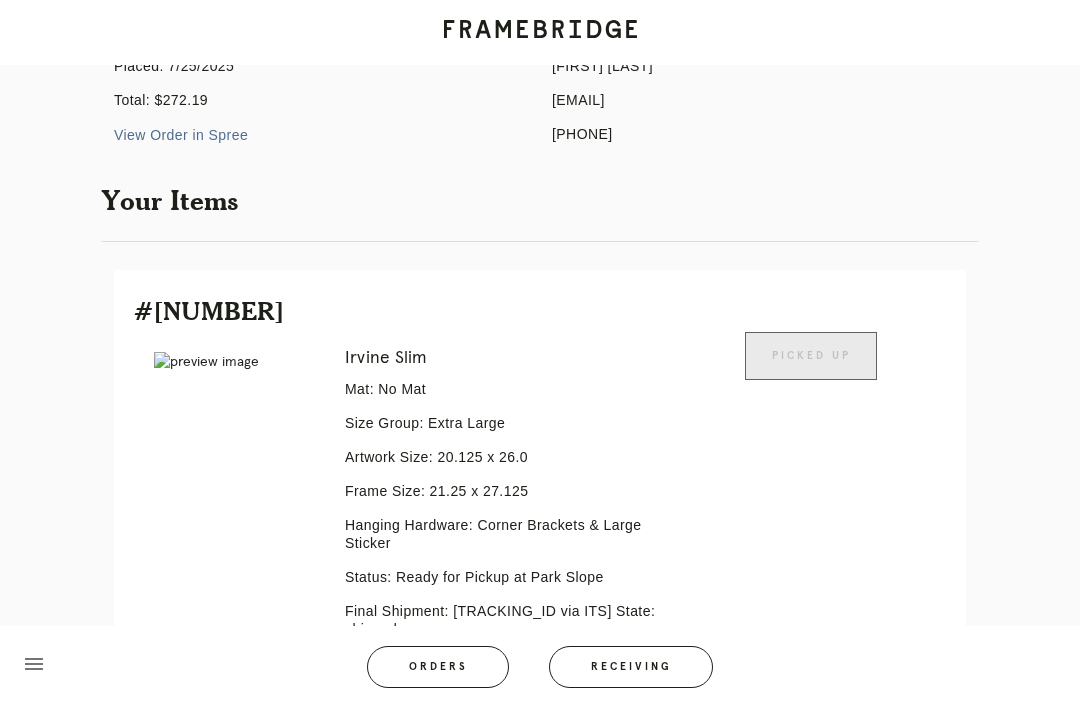 click on "menu
Orders
Receiving
Logged in as:   [EMAIL]   [BOROUGH]
Logout" at bounding box center [540, 673] 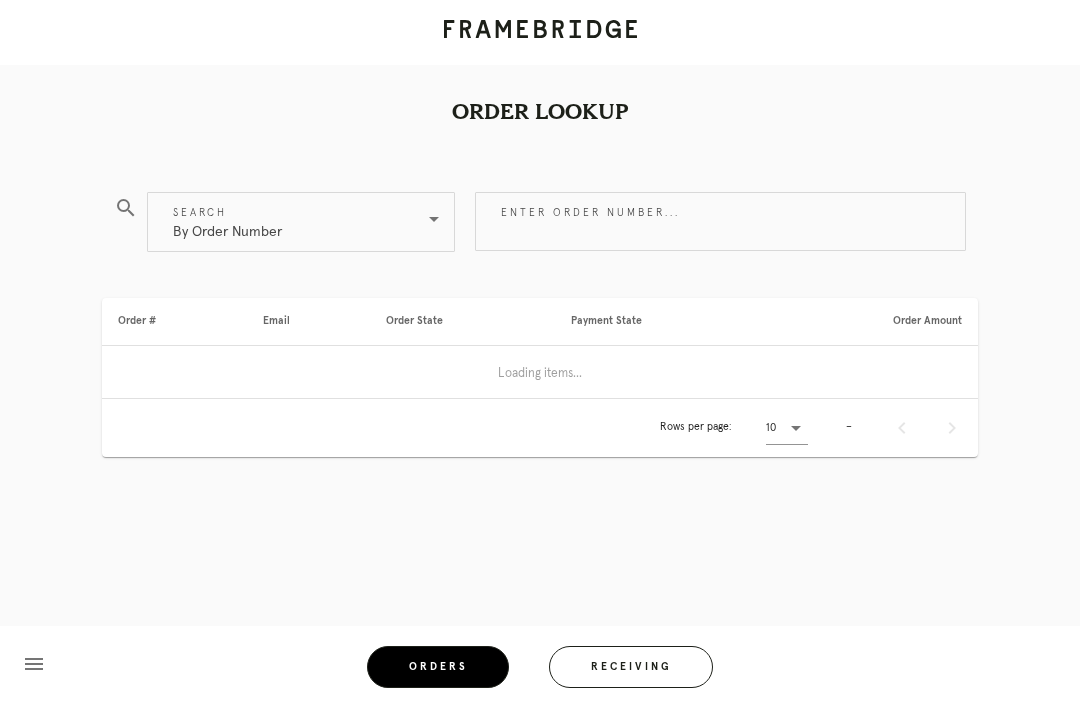 click on "Enter order number..." at bounding box center (720, 221) 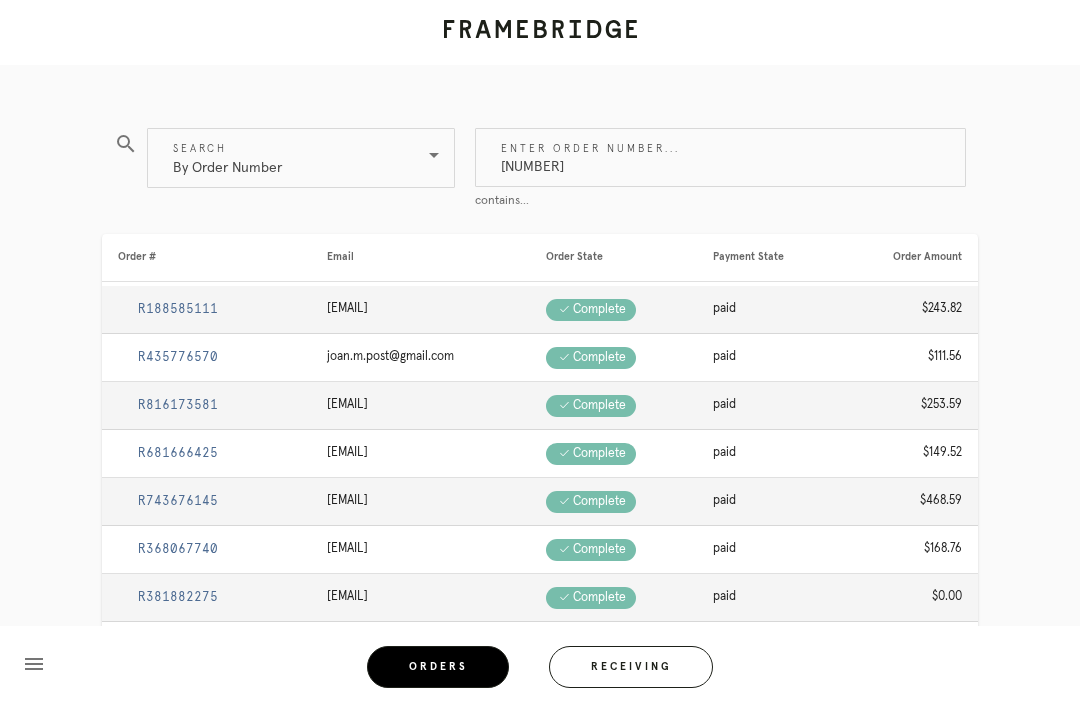type on "[NUMBER]" 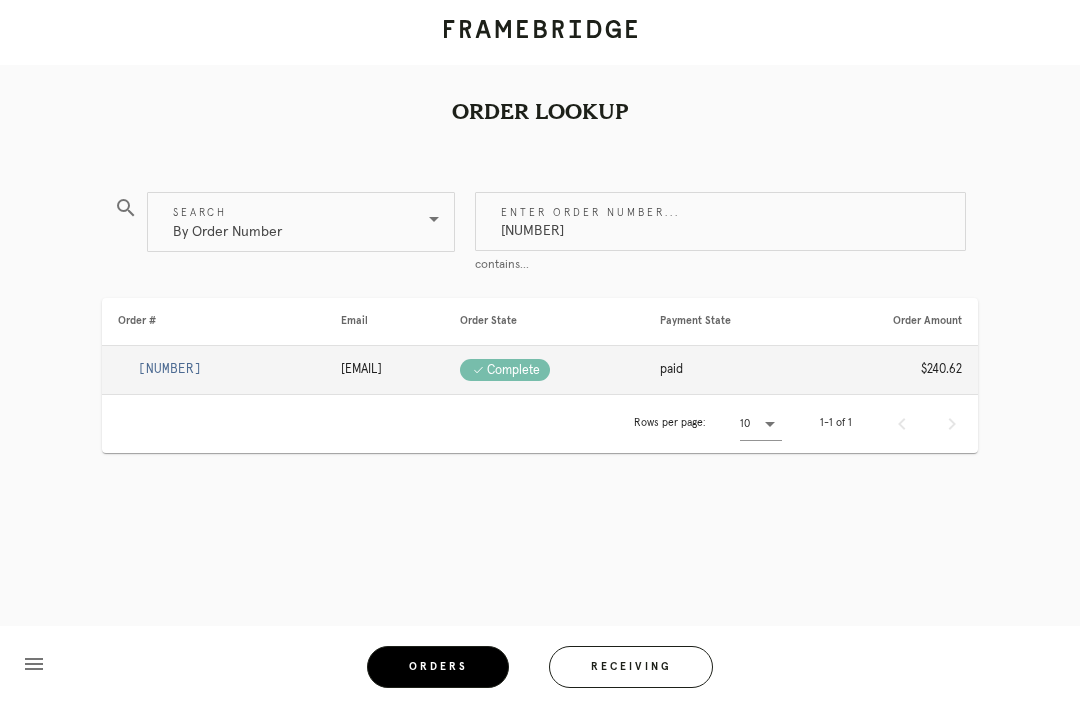click on "[NUMBER]" at bounding box center (170, 369) 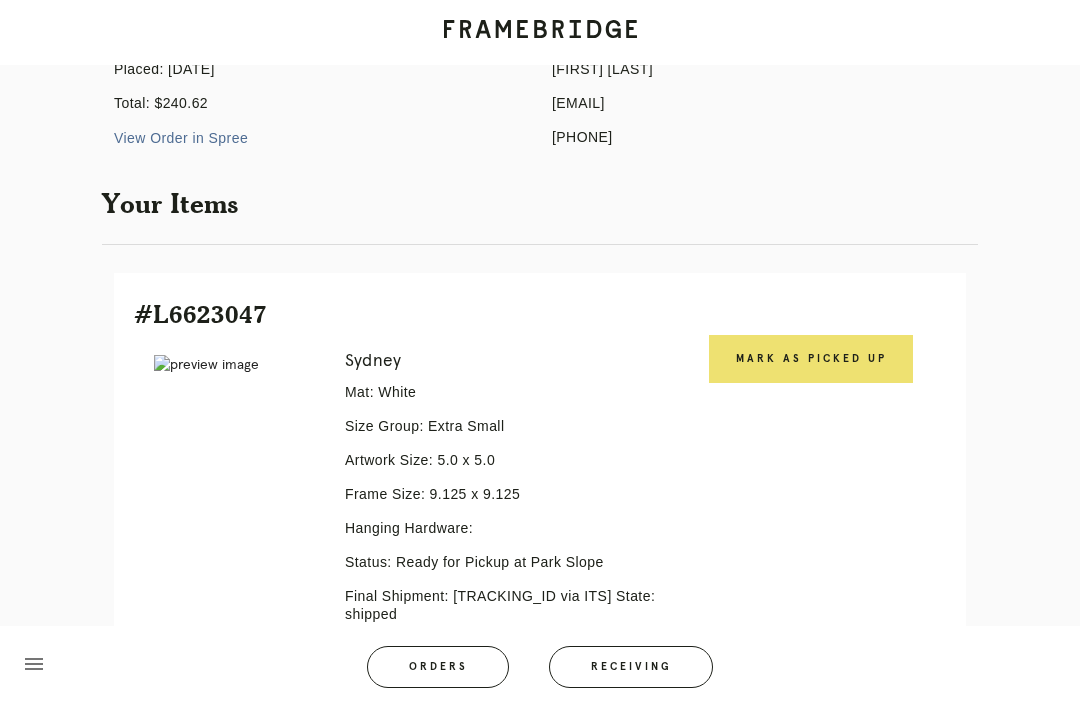 scroll, scrollTop: 262, scrollLeft: 0, axis: vertical 